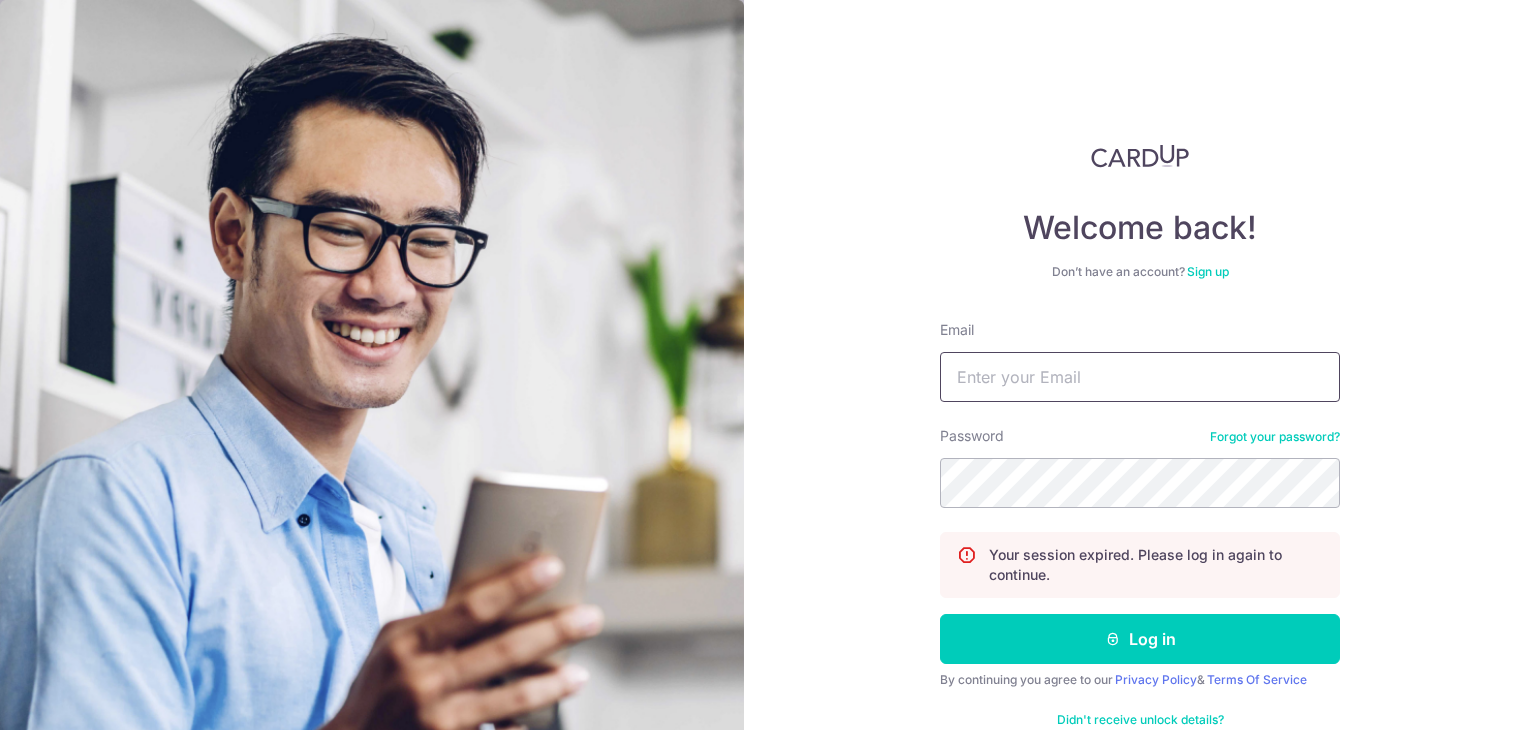 scroll, scrollTop: 0, scrollLeft: 0, axis: both 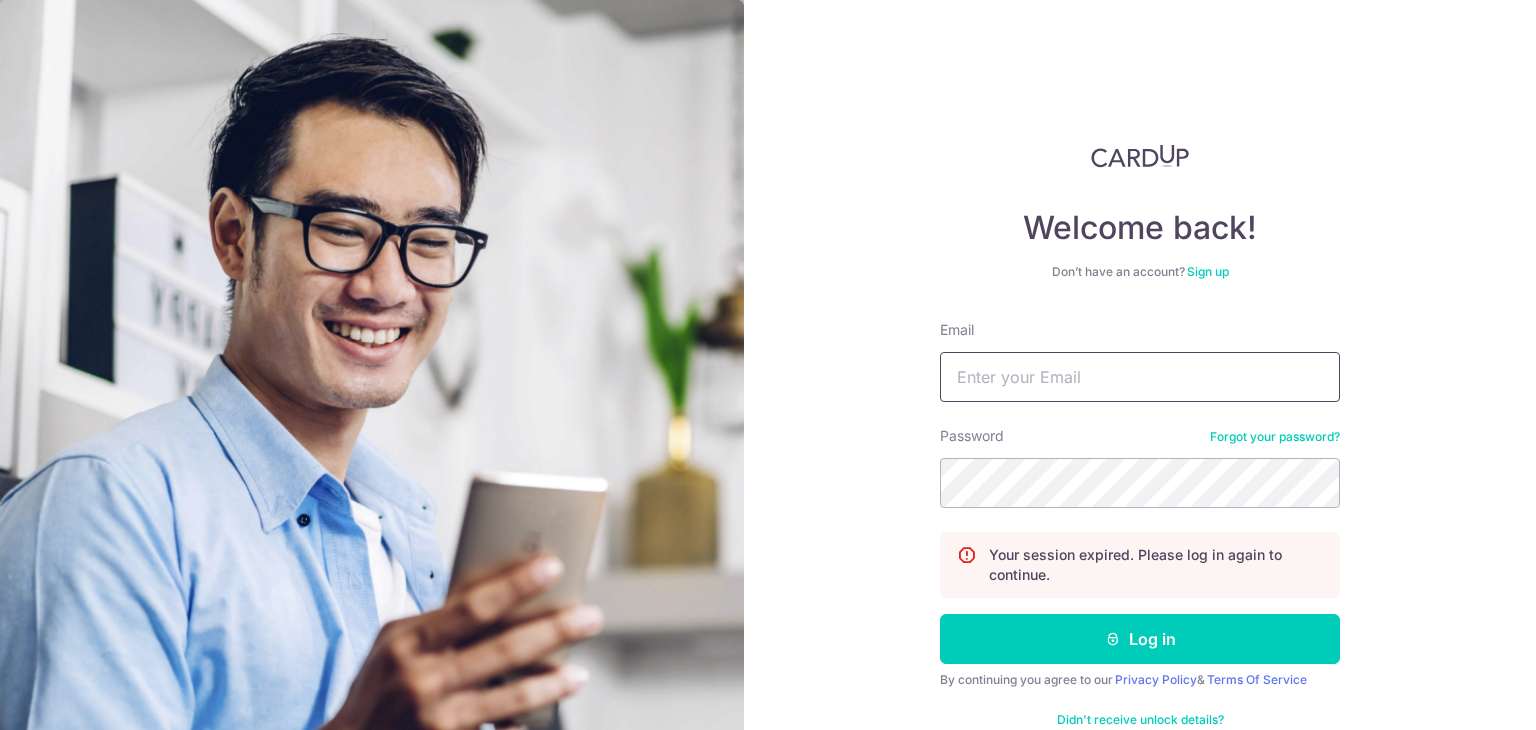 type on "[EMAIL]" 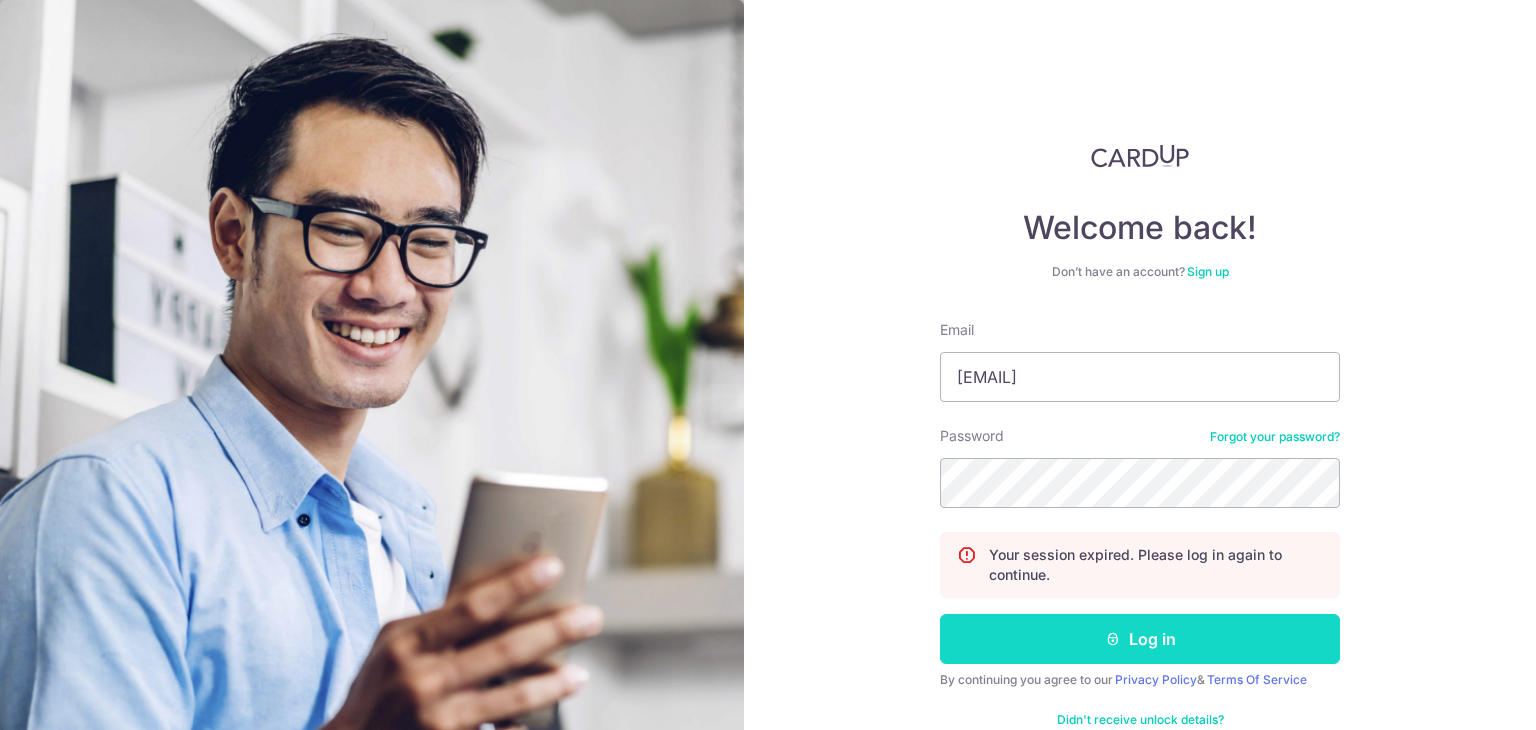 click on "Log in" at bounding box center (1140, 639) 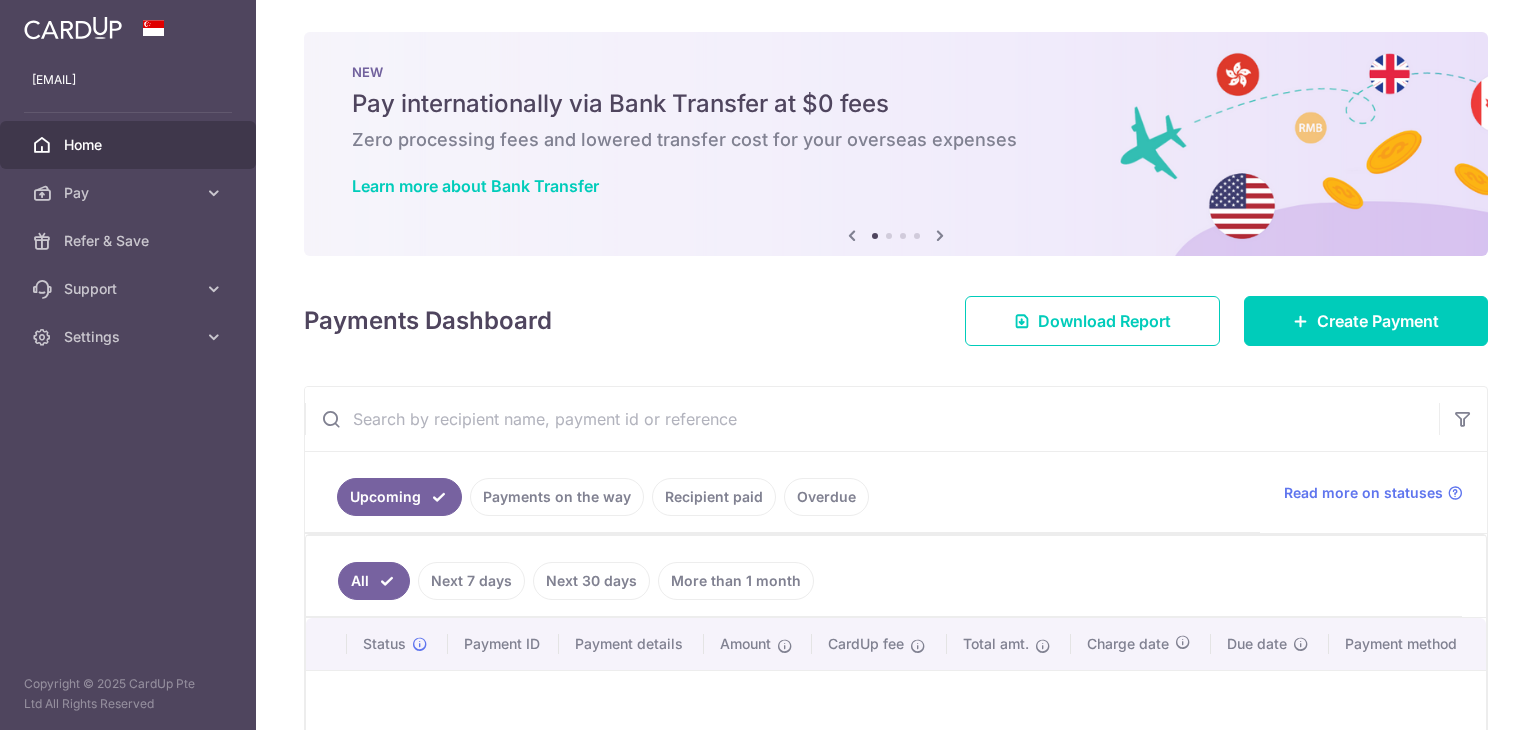 scroll, scrollTop: 0, scrollLeft: 0, axis: both 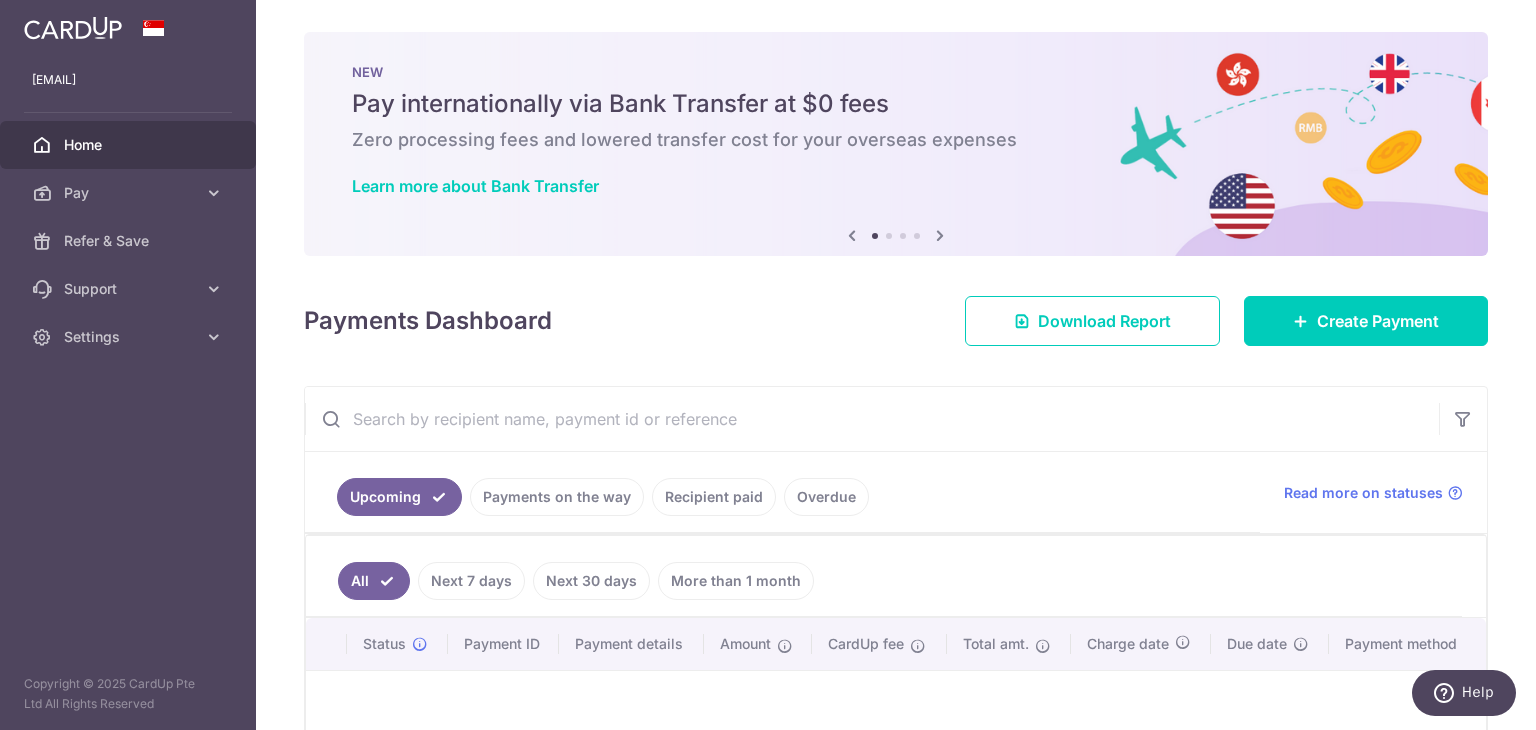 click at bounding box center (940, 235) 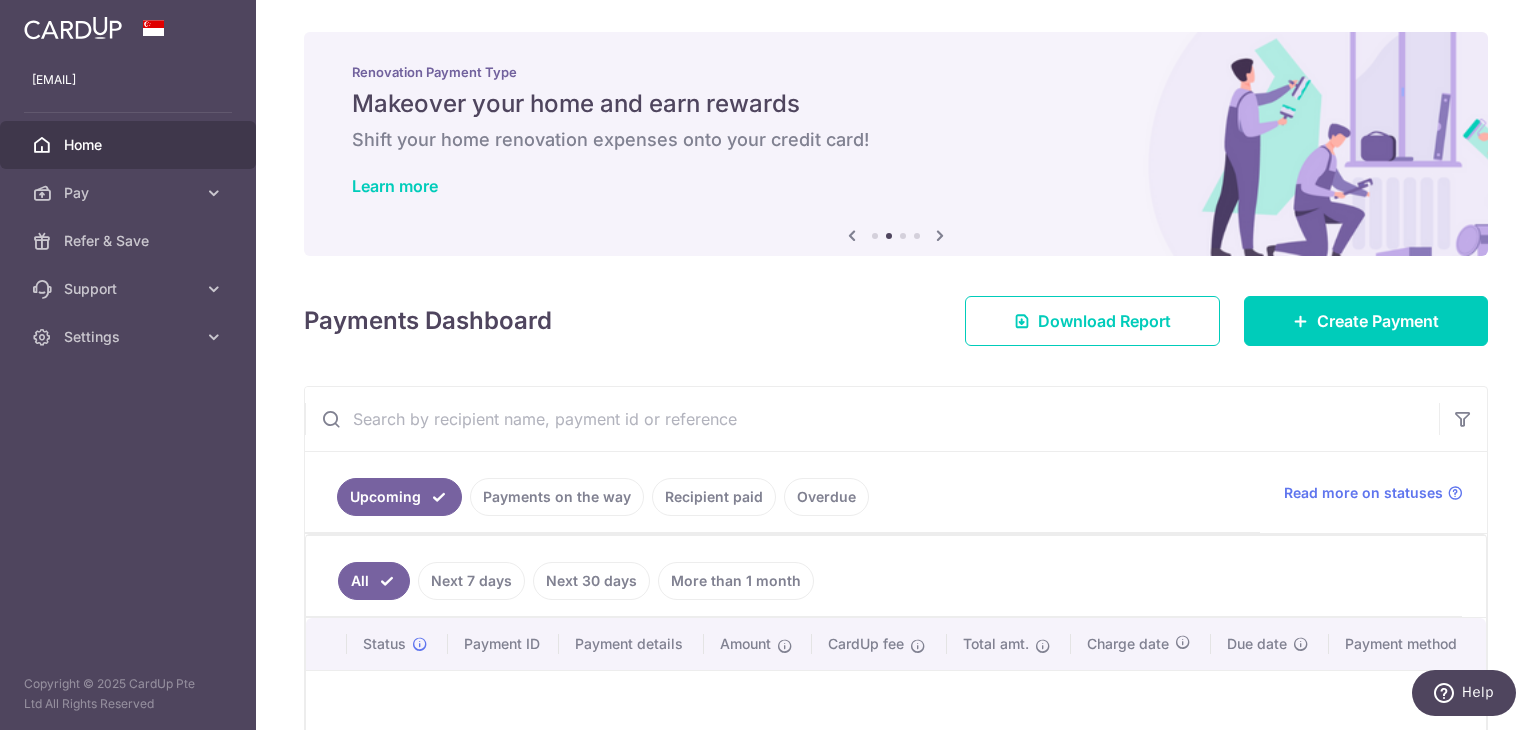 click at bounding box center (940, 235) 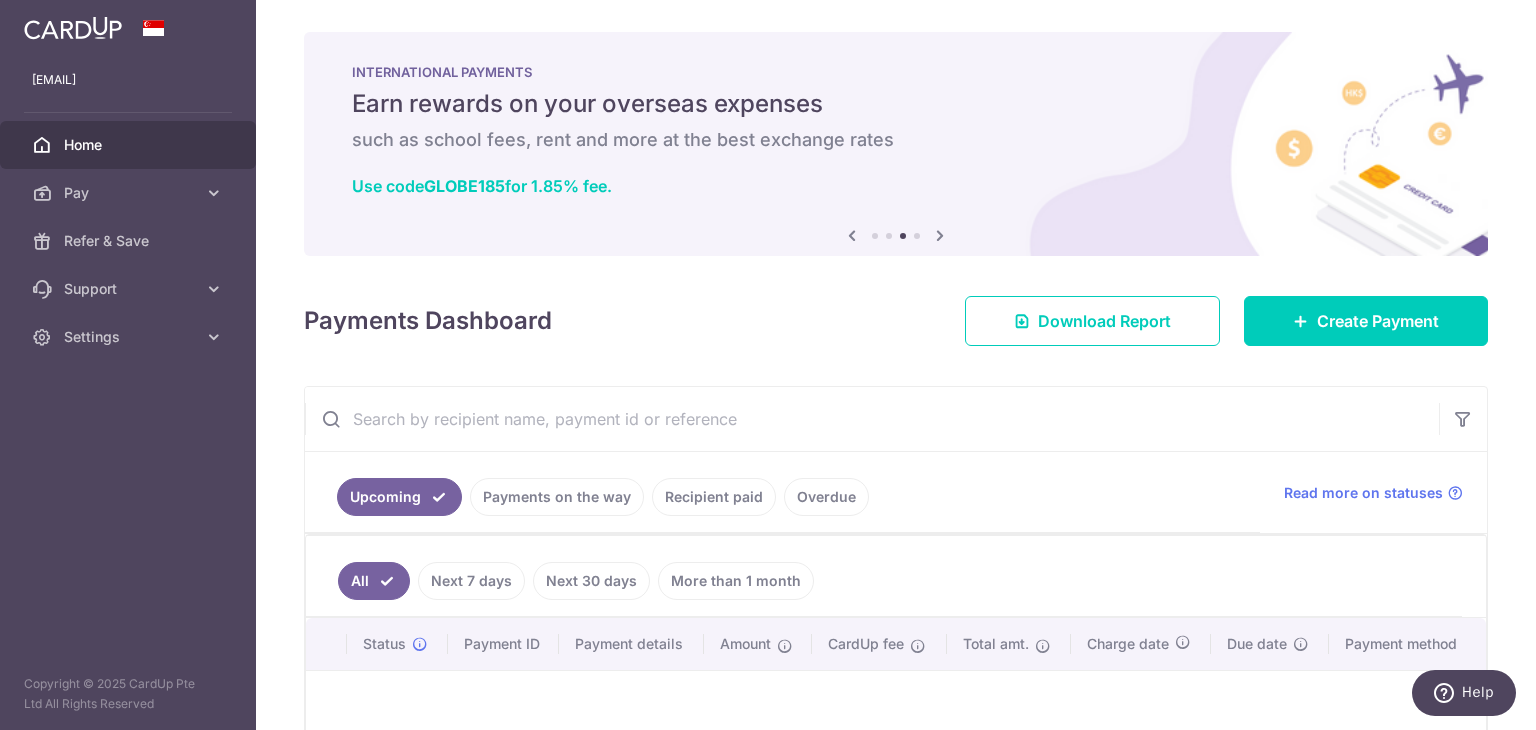 click at bounding box center [940, 235] 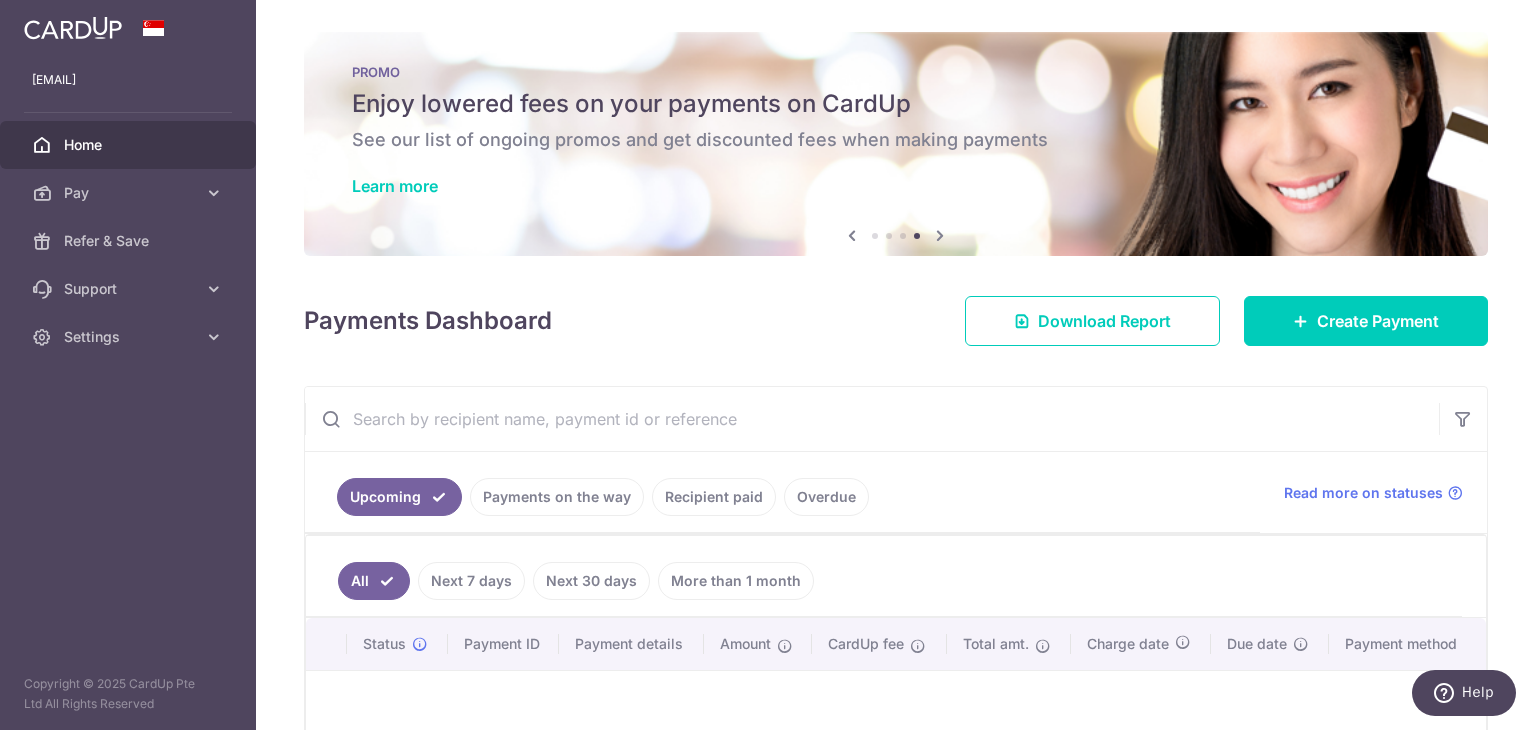 click on "See our list of ongoing promos and get discounted fees when making payments" at bounding box center (896, 140) 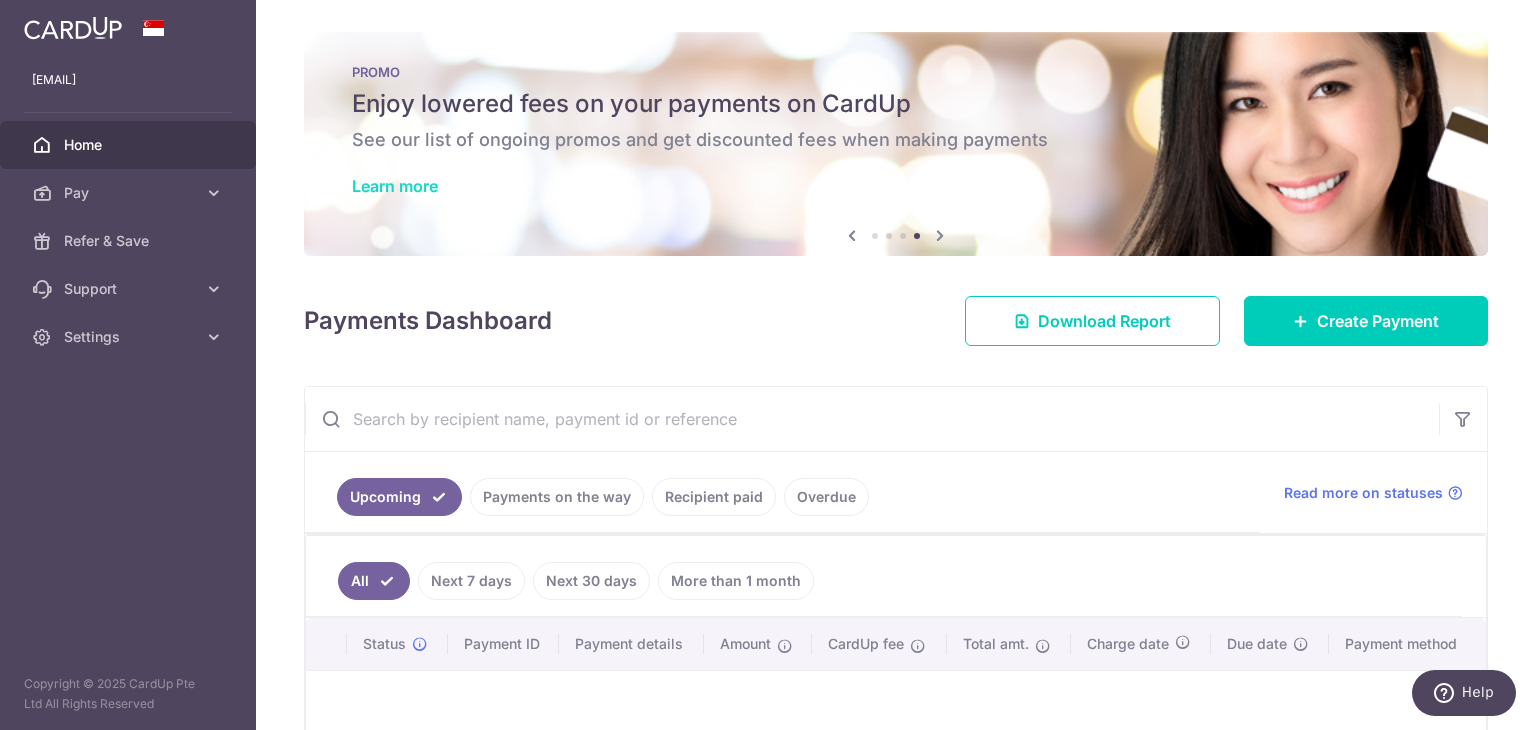 click on "Learn more" at bounding box center [395, 186] 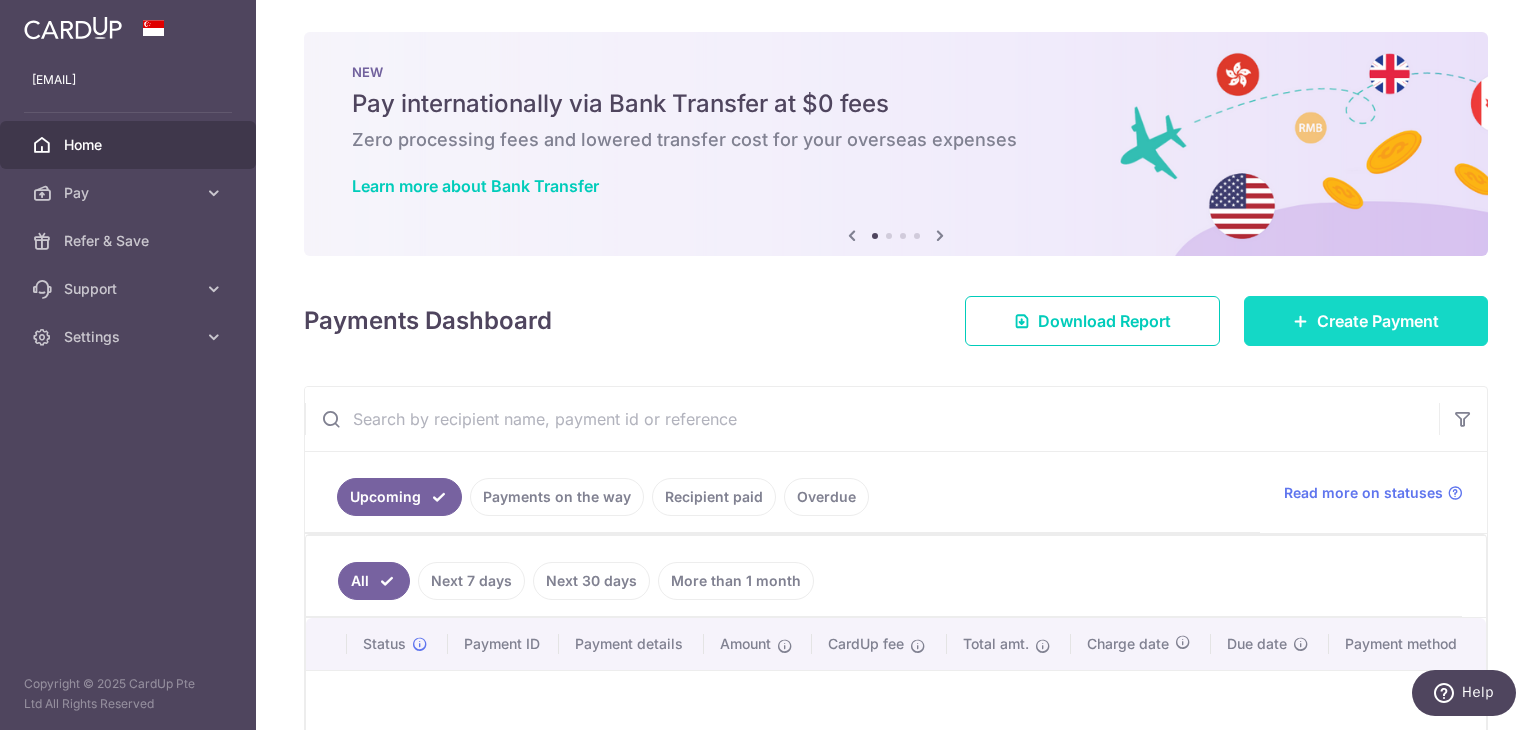 click on "Create Payment" at bounding box center (1378, 321) 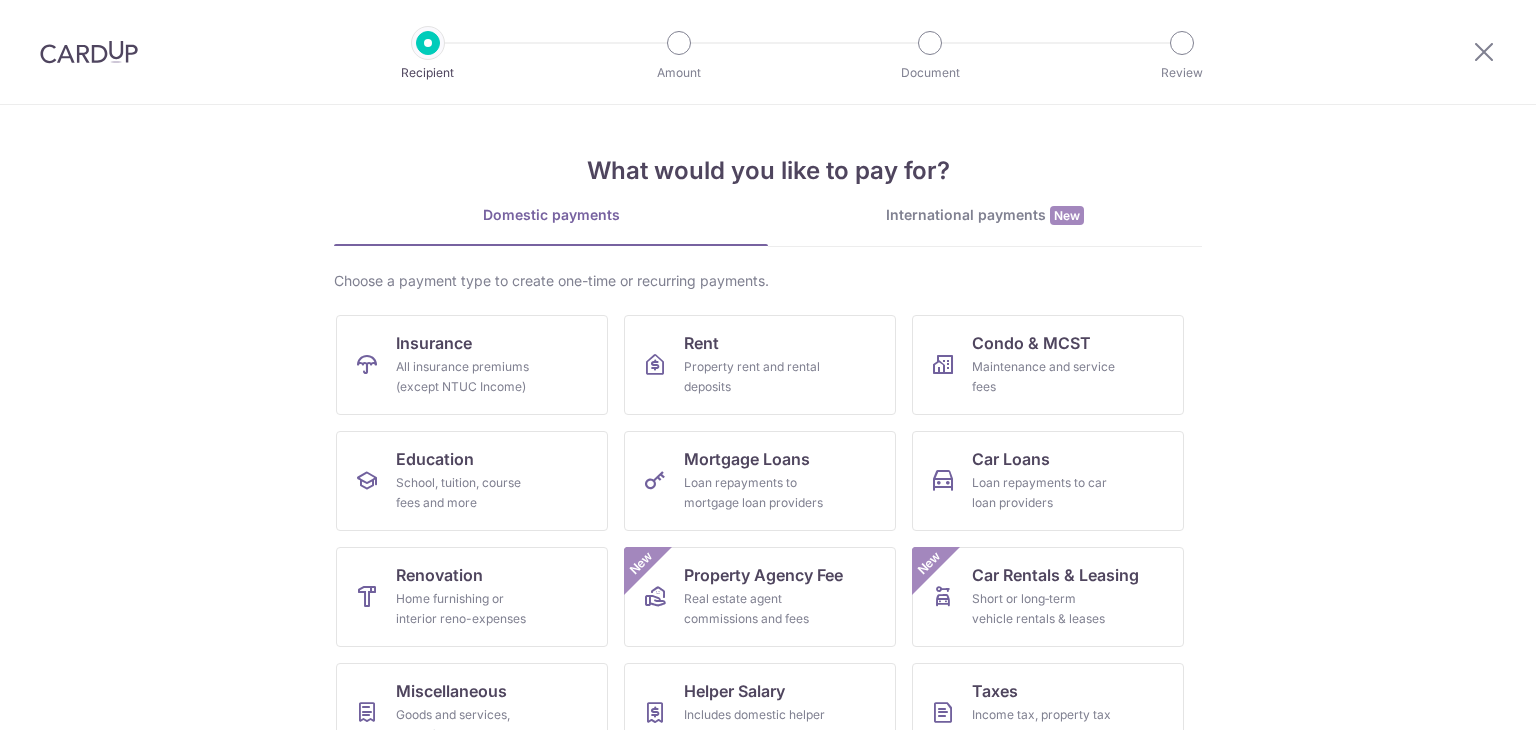 scroll, scrollTop: 0, scrollLeft: 0, axis: both 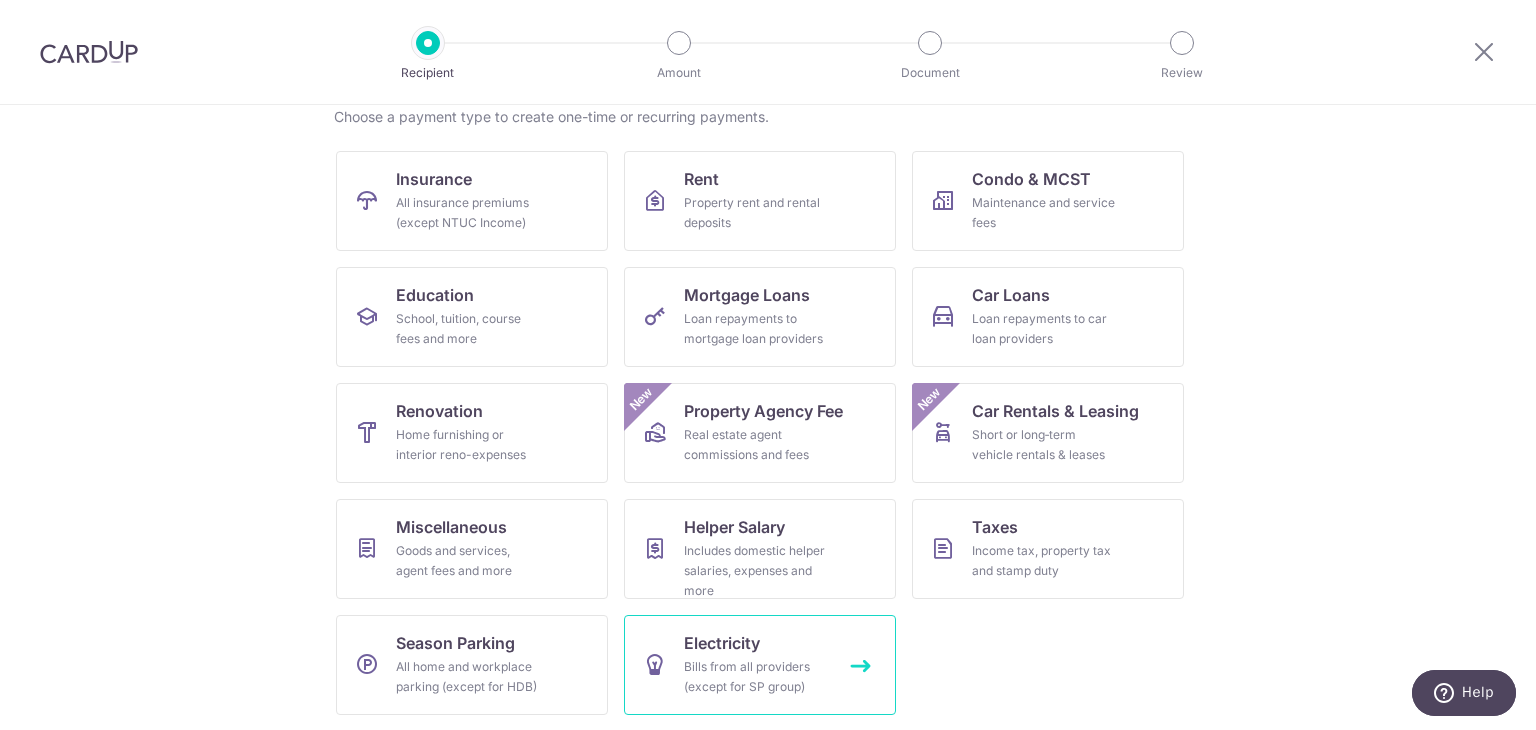 click on "Bills from all providers (except for SP group)" at bounding box center [756, 677] 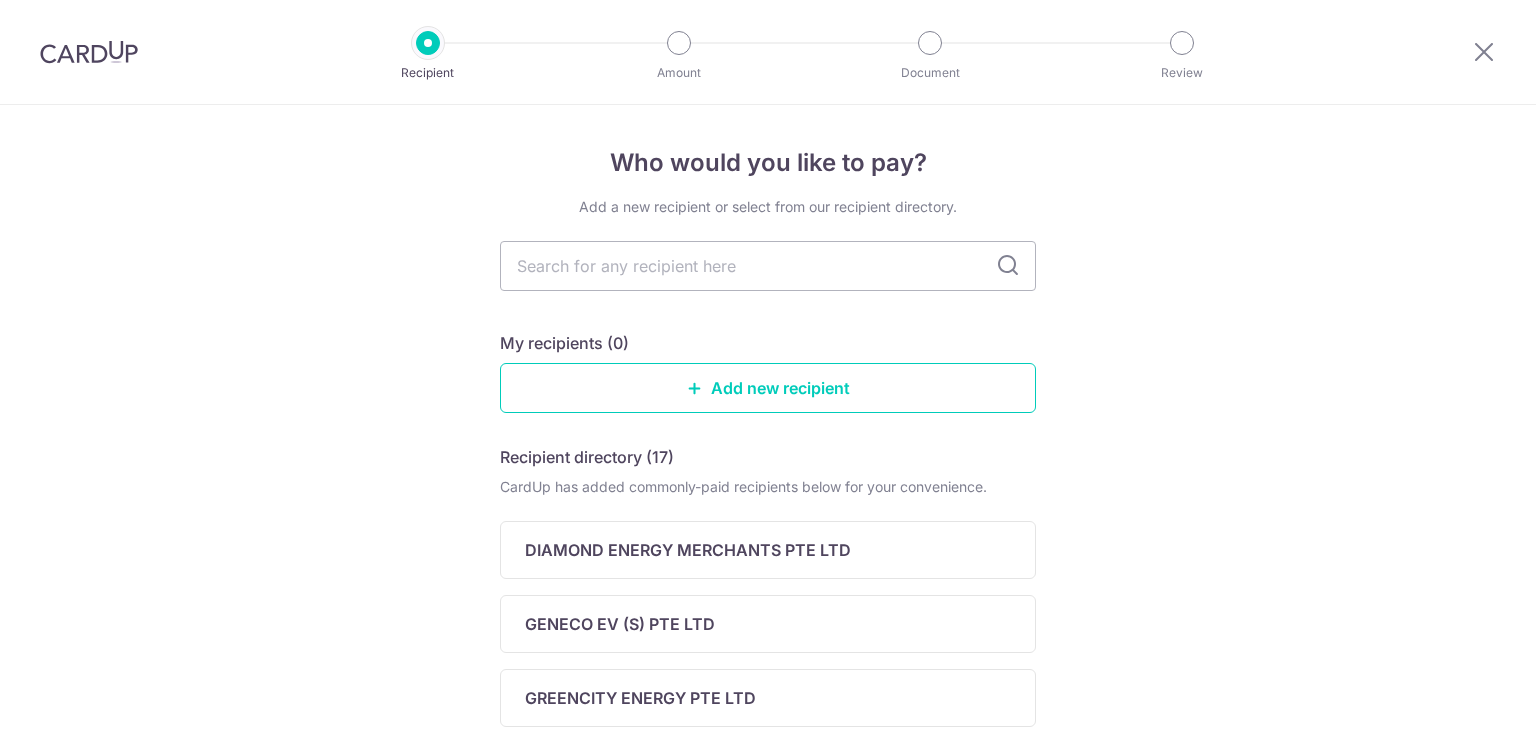 scroll, scrollTop: 0, scrollLeft: 0, axis: both 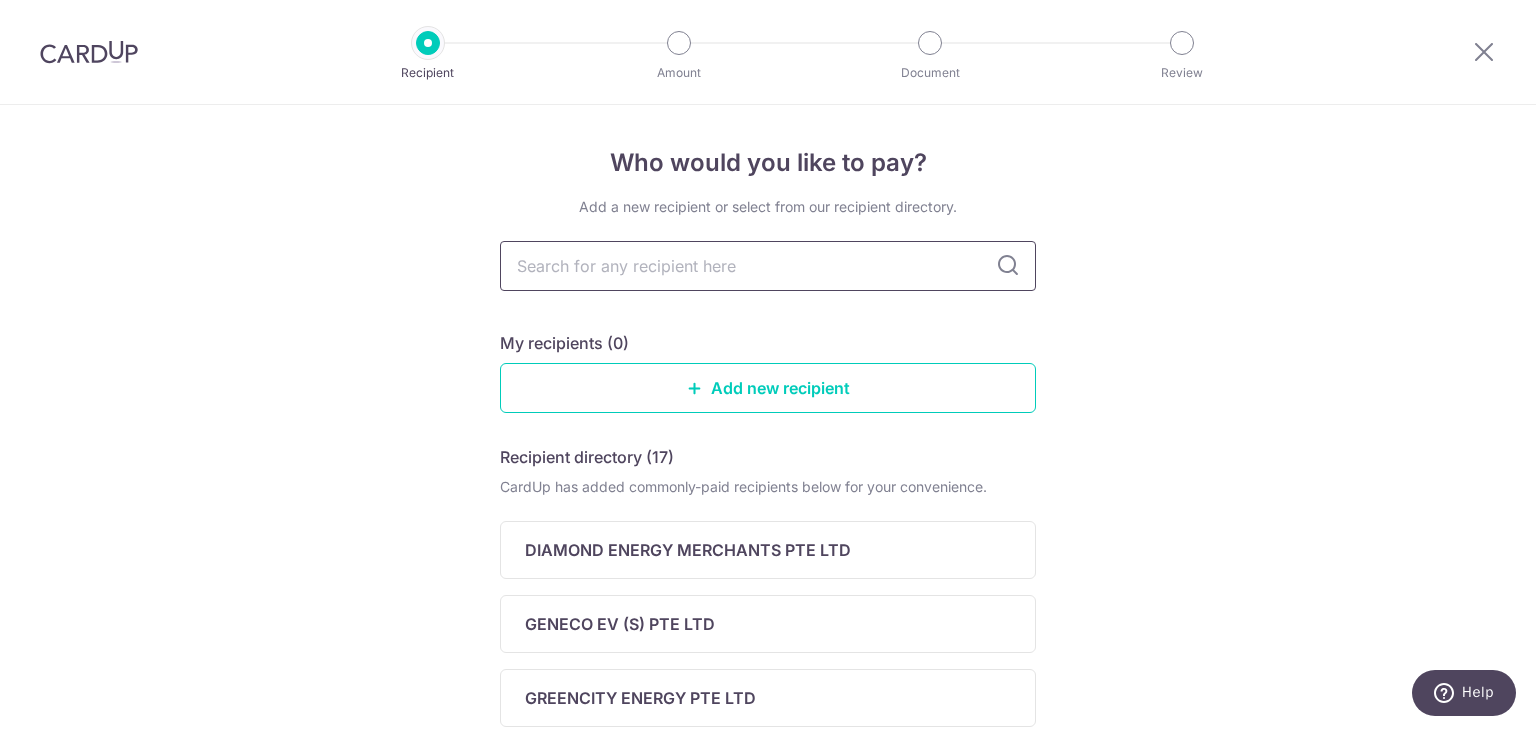 click at bounding box center [768, 266] 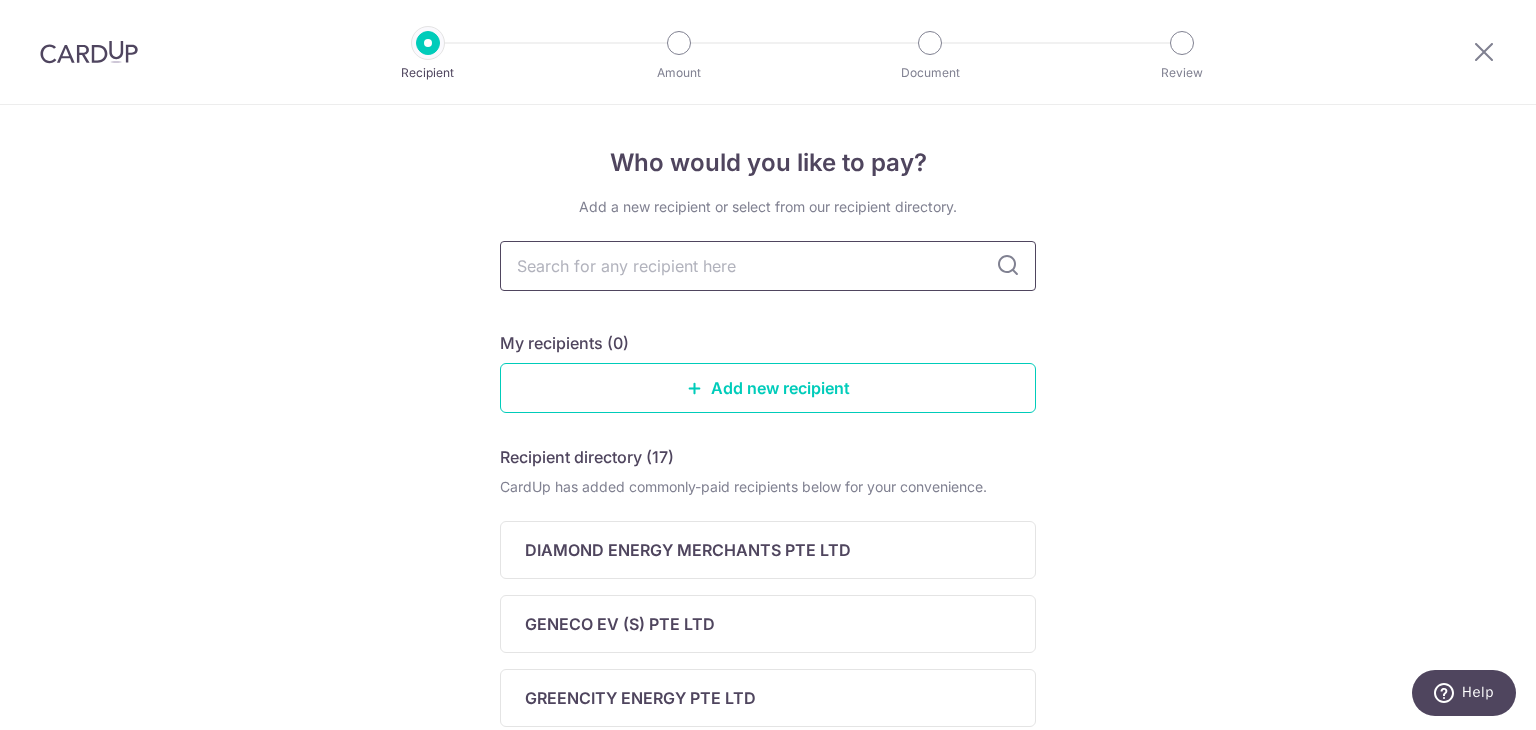 type on "senoko" 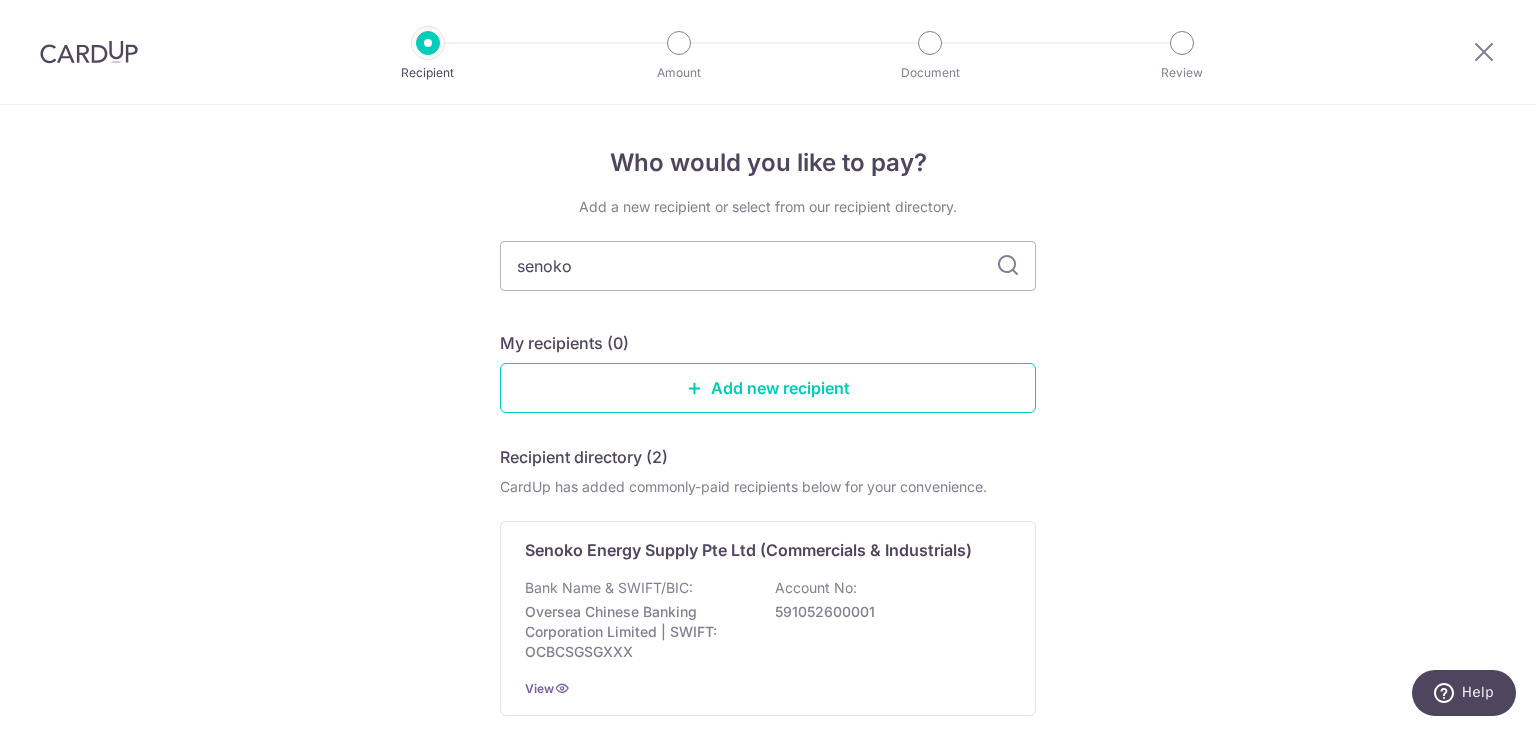 click on "Add new recipient" at bounding box center [768, 388] 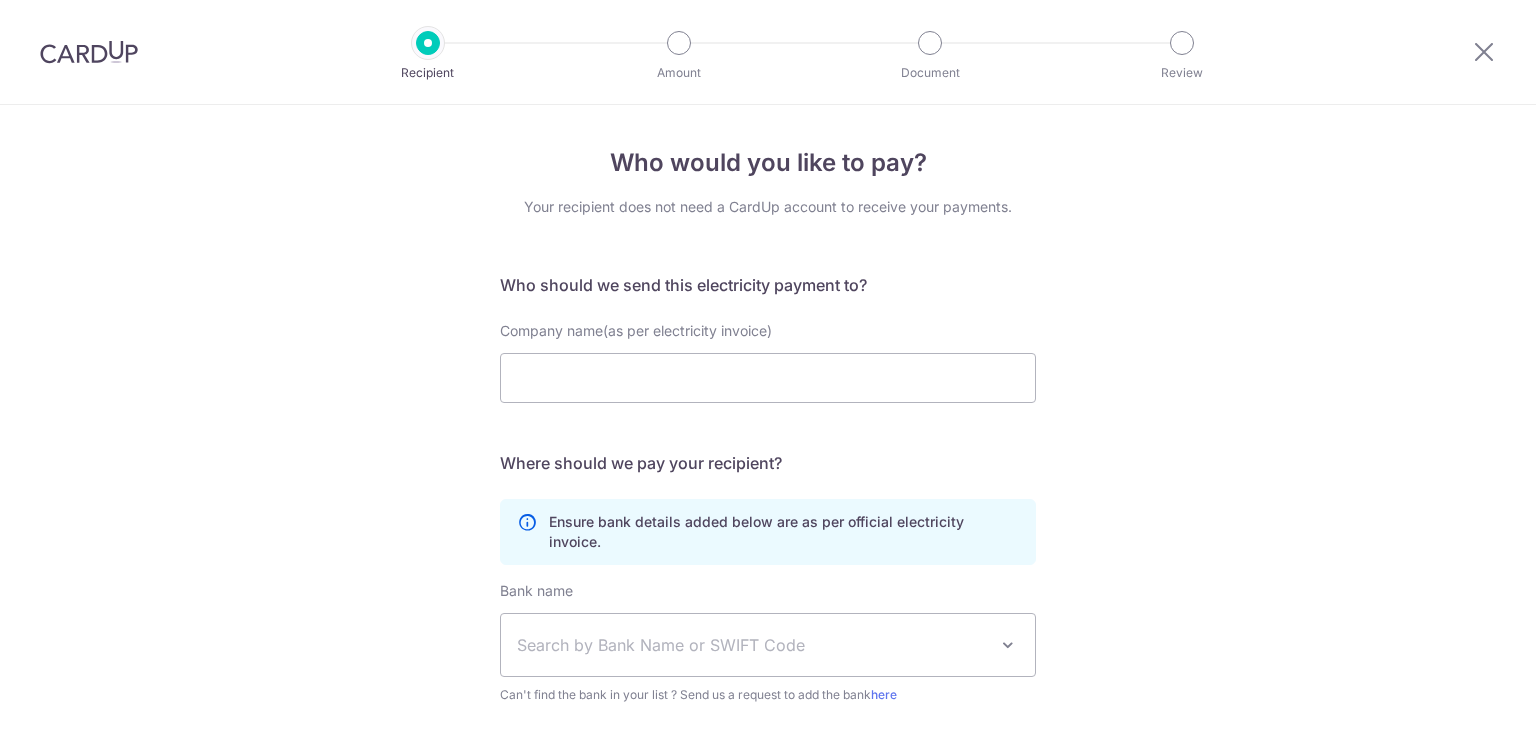 scroll, scrollTop: 0, scrollLeft: 0, axis: both 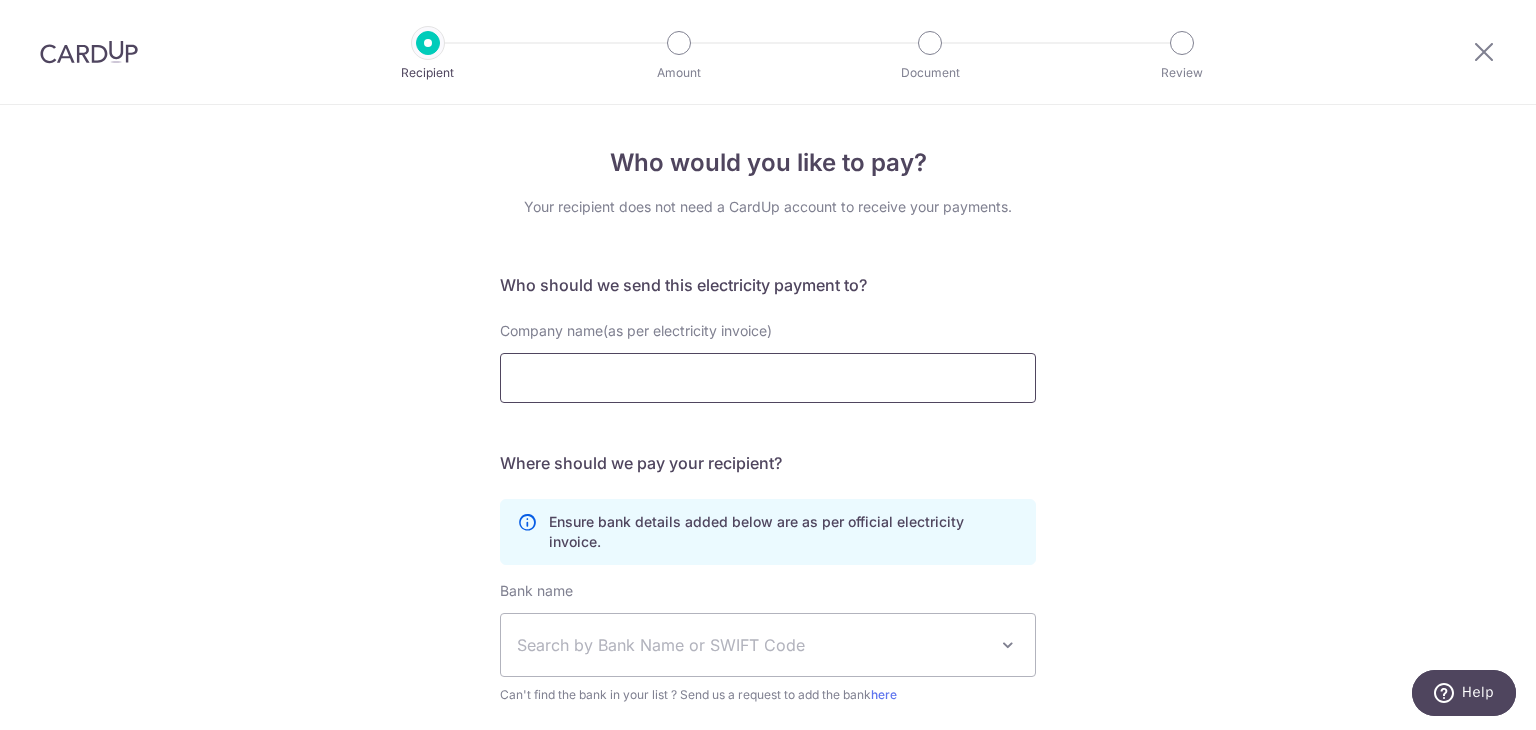 click on "Company name(as per electricity invoice)" at bounding box center (768, 378) 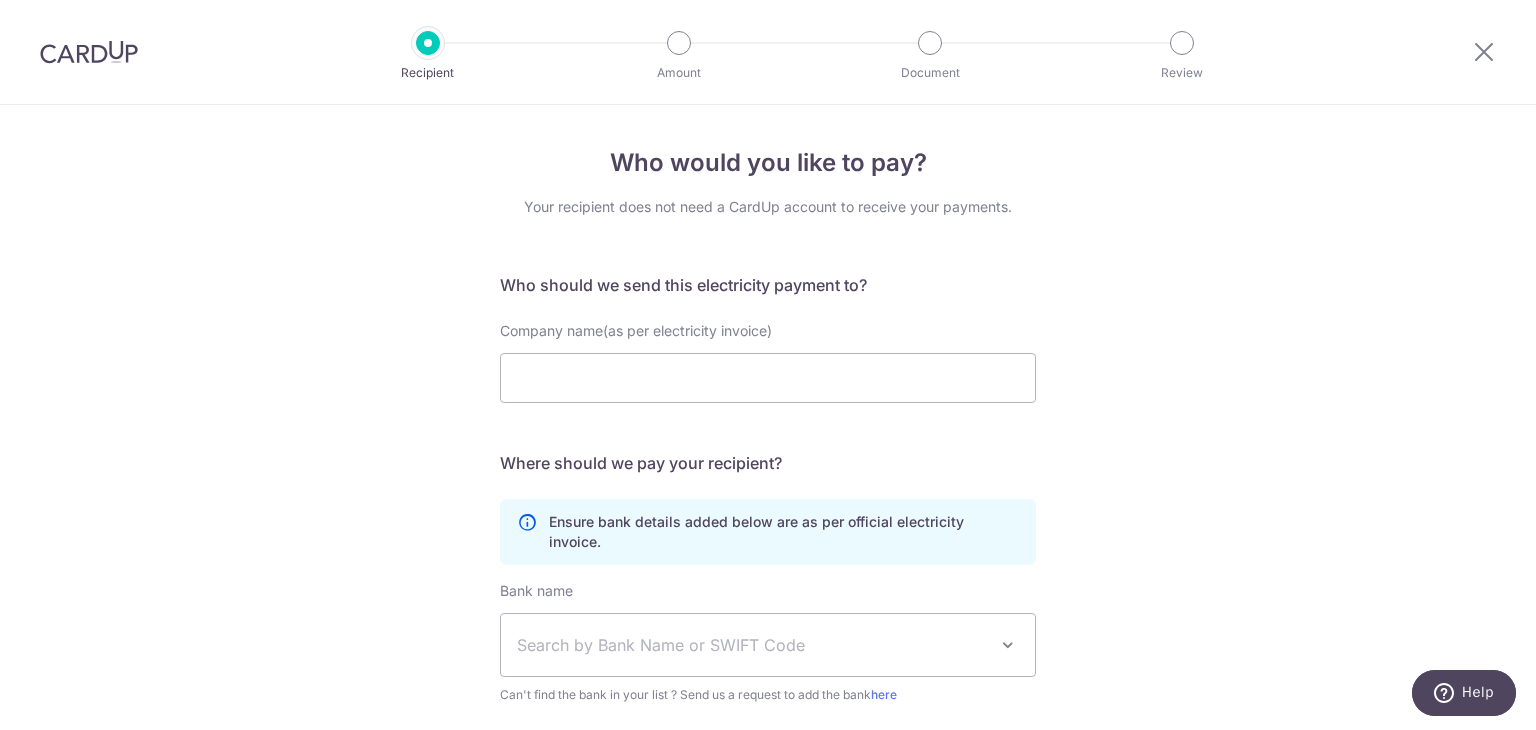click on "Who would you like to pay?
Your recipient does not need a CardUp account to receive your payments.
Who should we send this electricity payment to?
Company name(as per electricity invoice)
Translation missing: en.no key
URL
Telephone
Where should we pay your recipient?
Ensure bank details added below are as per official electricity invoice.
Bank name
Select Bank
UBS AG
ANEXT BANK PTE LTD
Australia & New Zealand Banking Group" at bounding box center (768, 538) 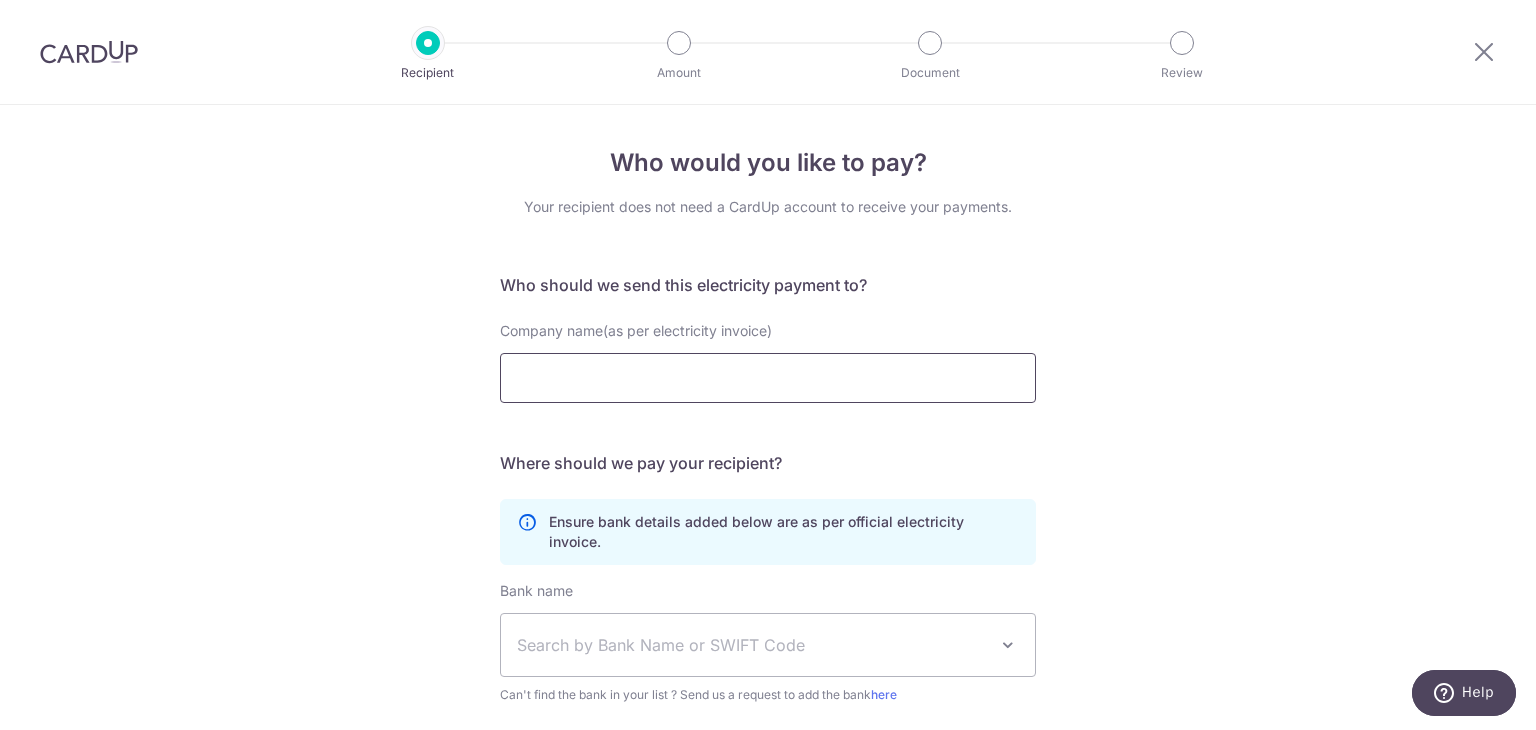 click on "Company name(as per electricity invoice)" at bounding box center (768, 378) 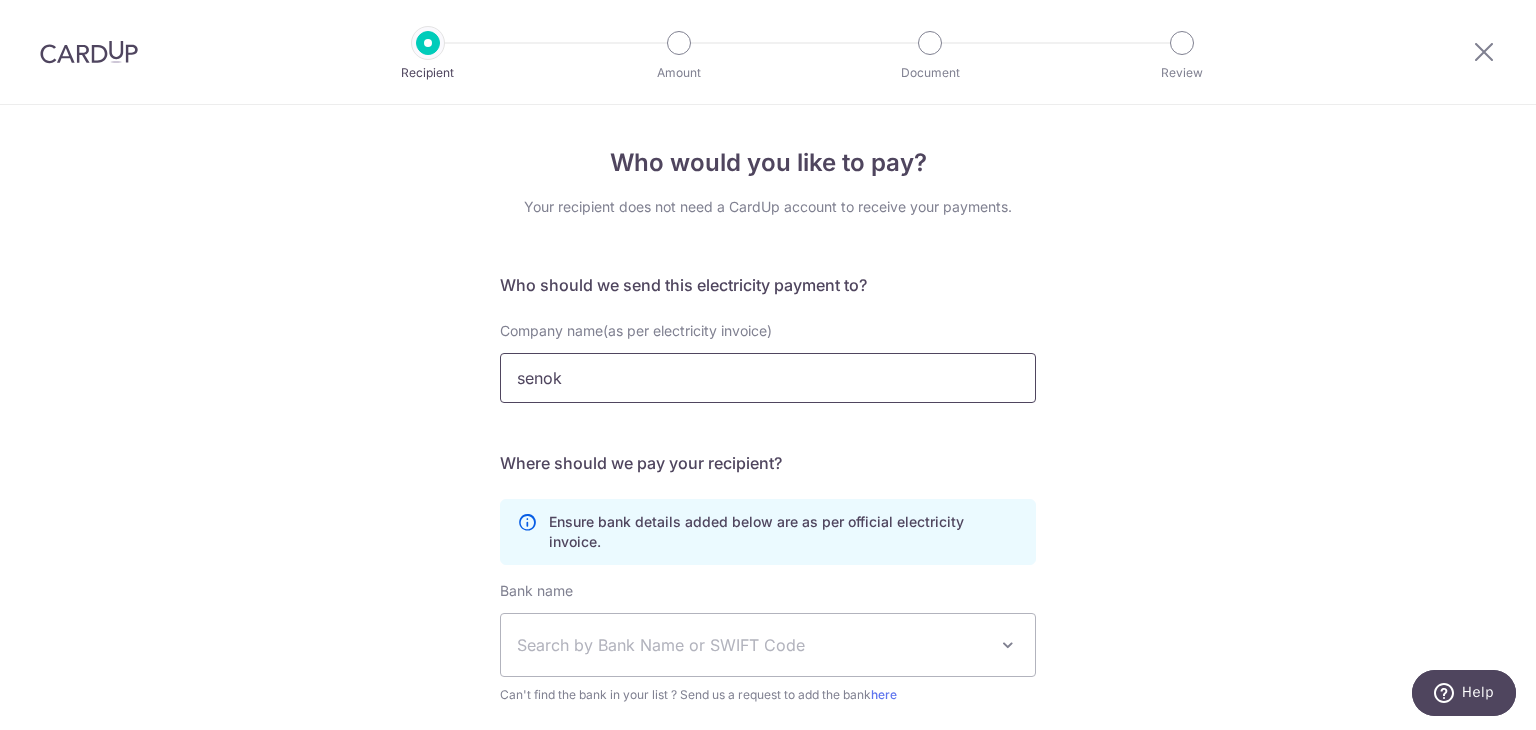 type on "senoko" 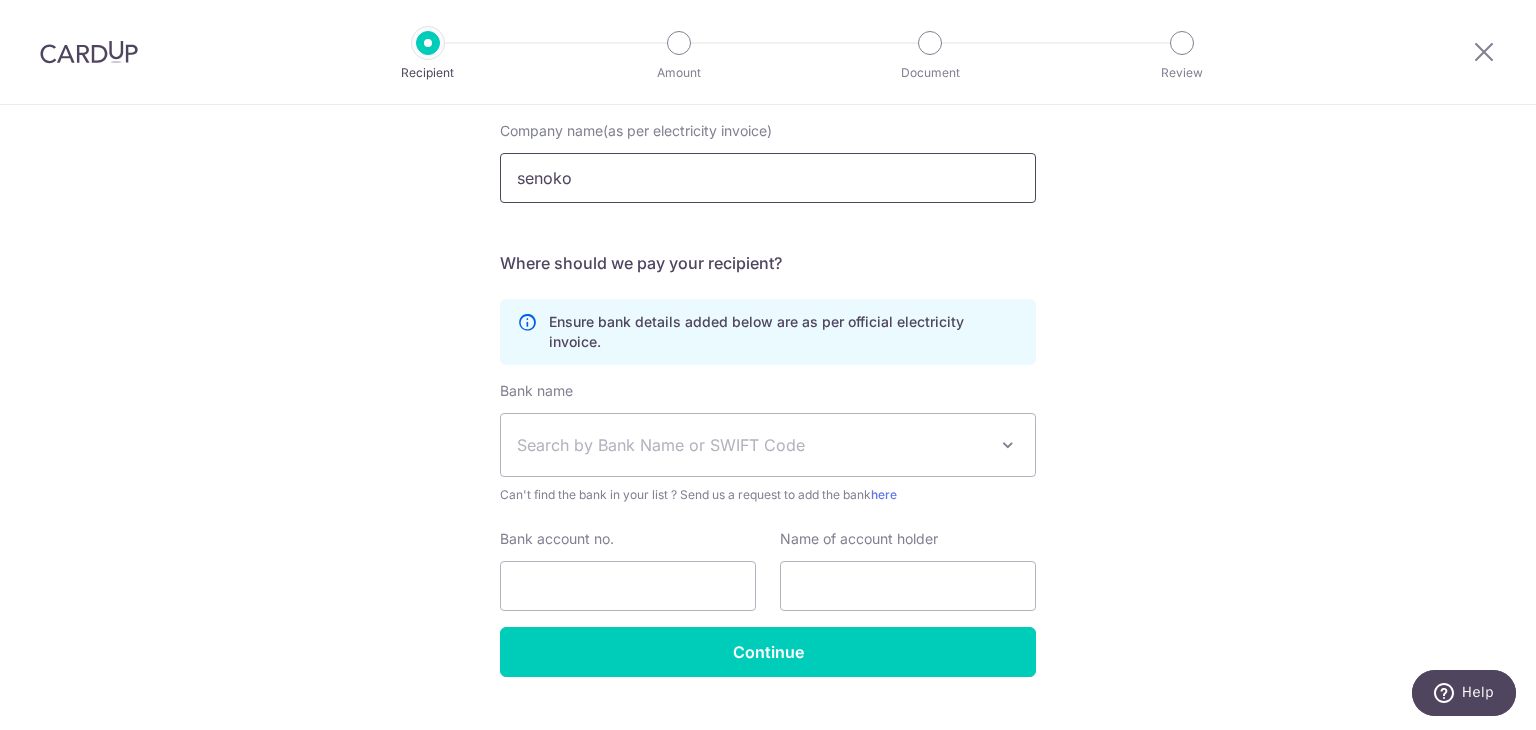 scroll, scrollTop: 0, scrollLeft: 0, axis: both 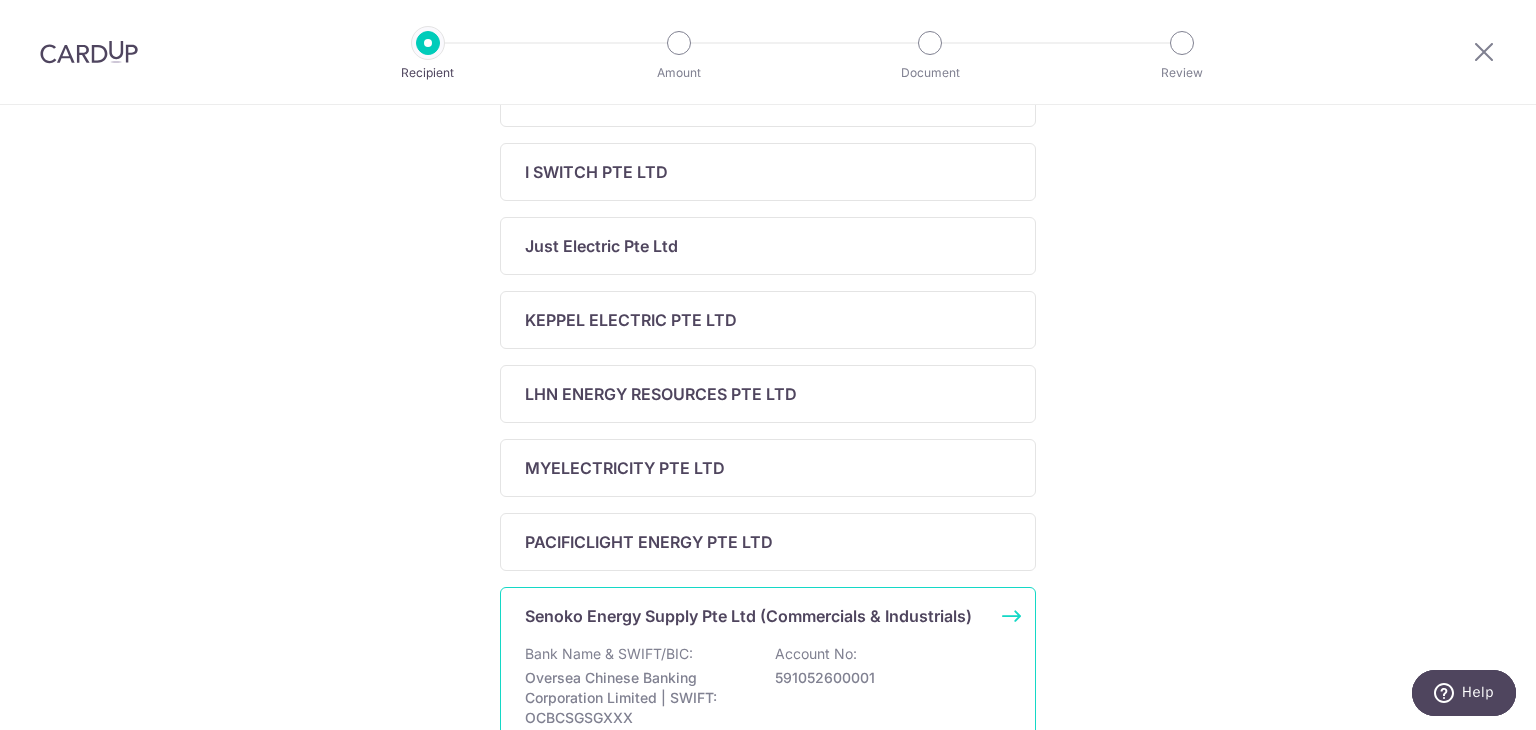 click on "Oversea Chinese Banking Corporation Limited | SWIFT: OCBCSGSGXXX" at bounding box center (637, 698) 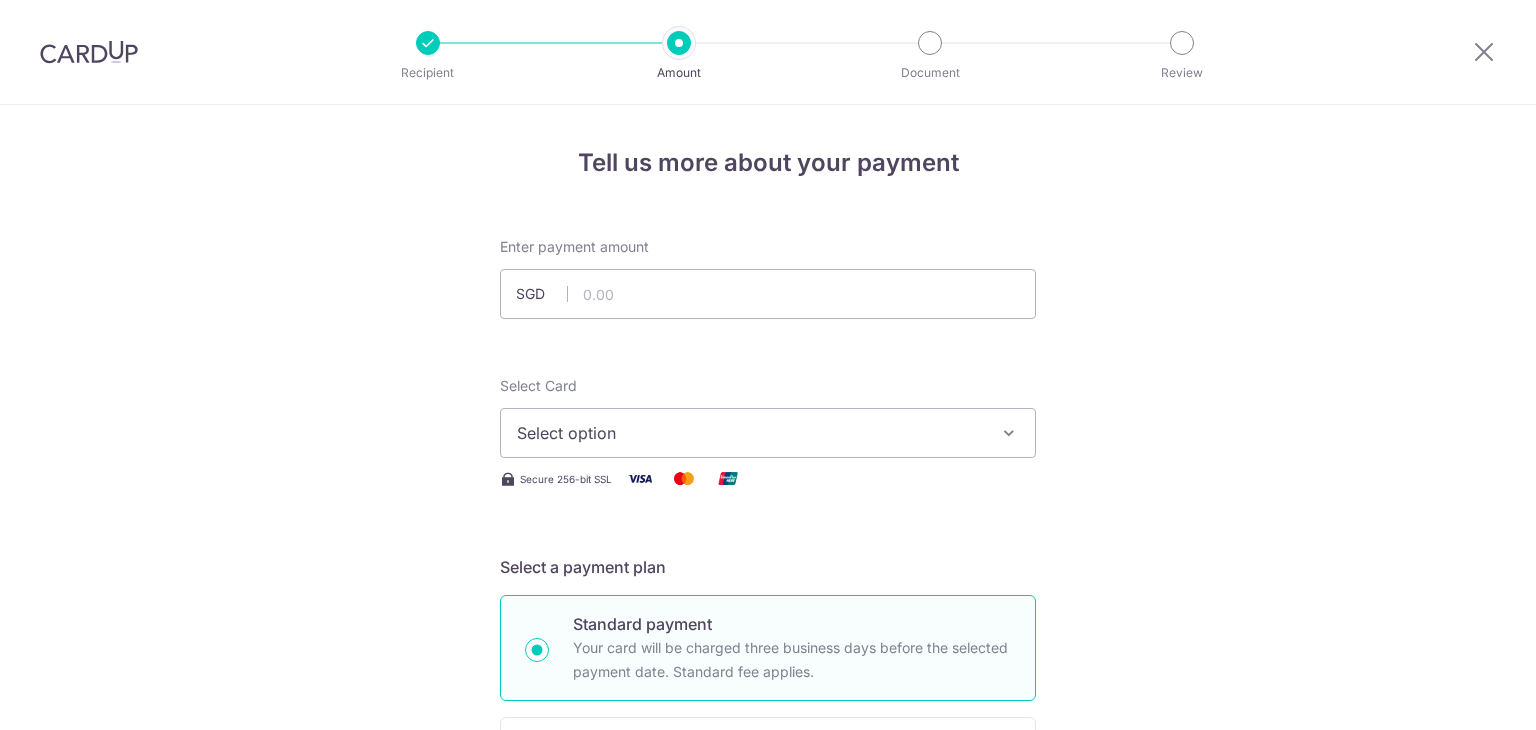 scroll, scrollTop: 0, scrollLeft: 0, axis: both 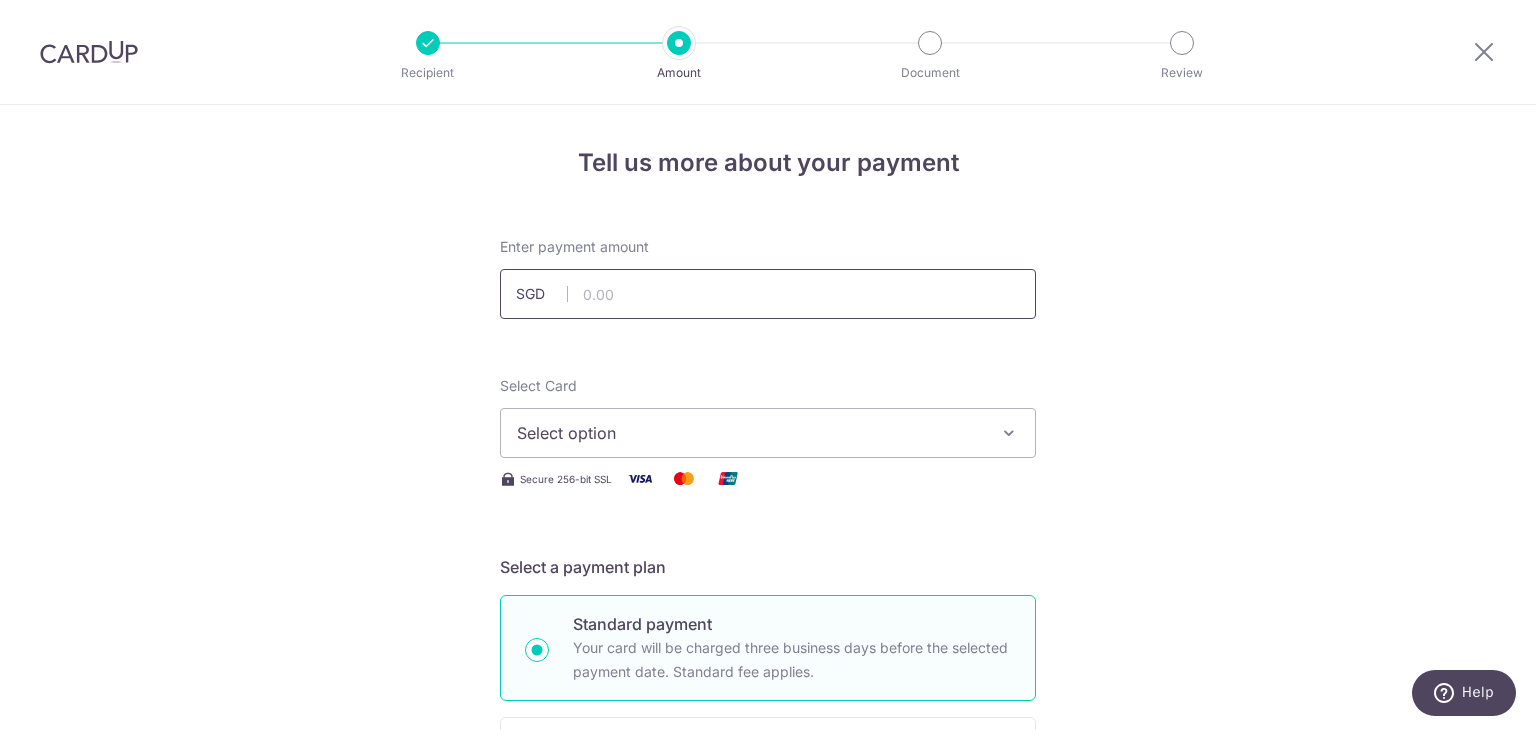 click at bounding box center (768, 294) 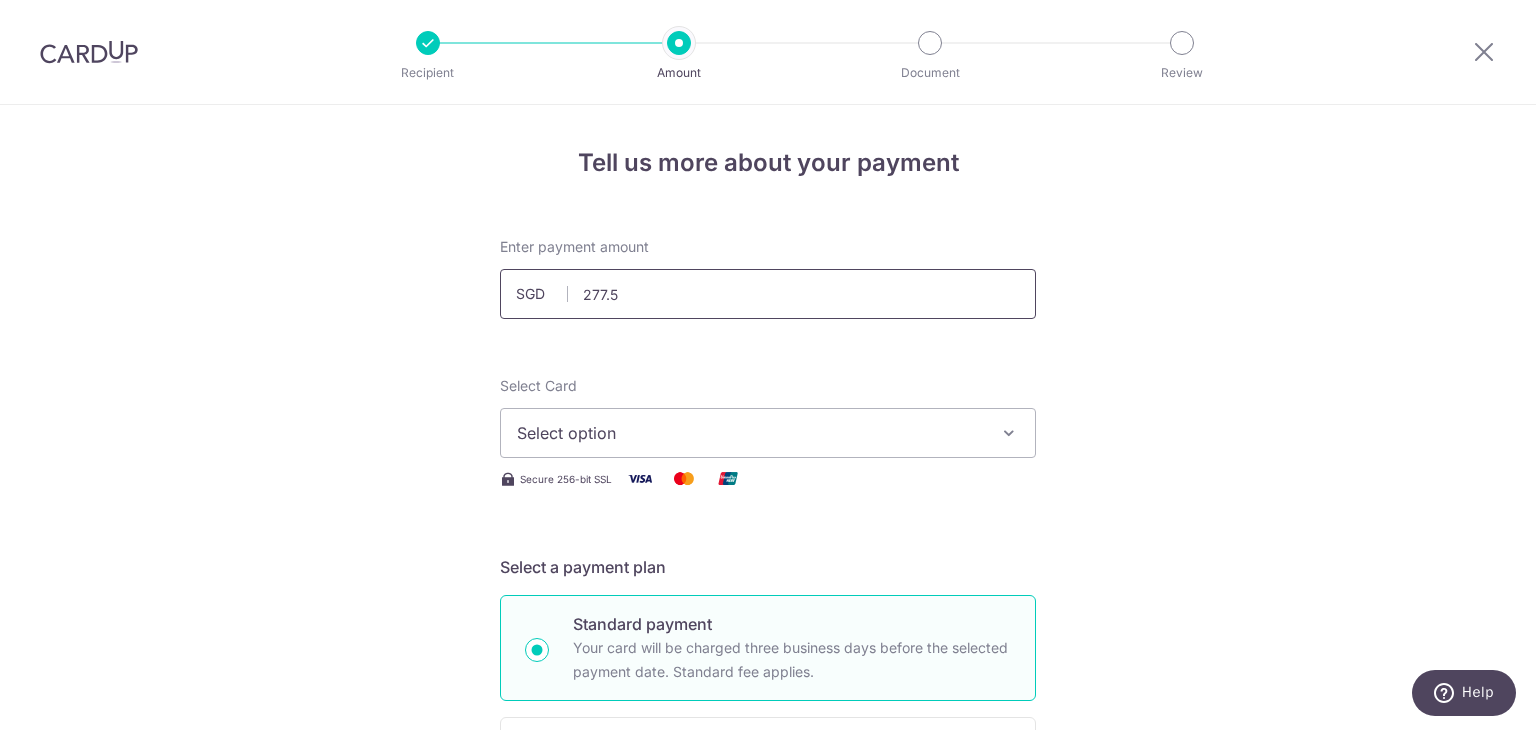 type on "277.52" 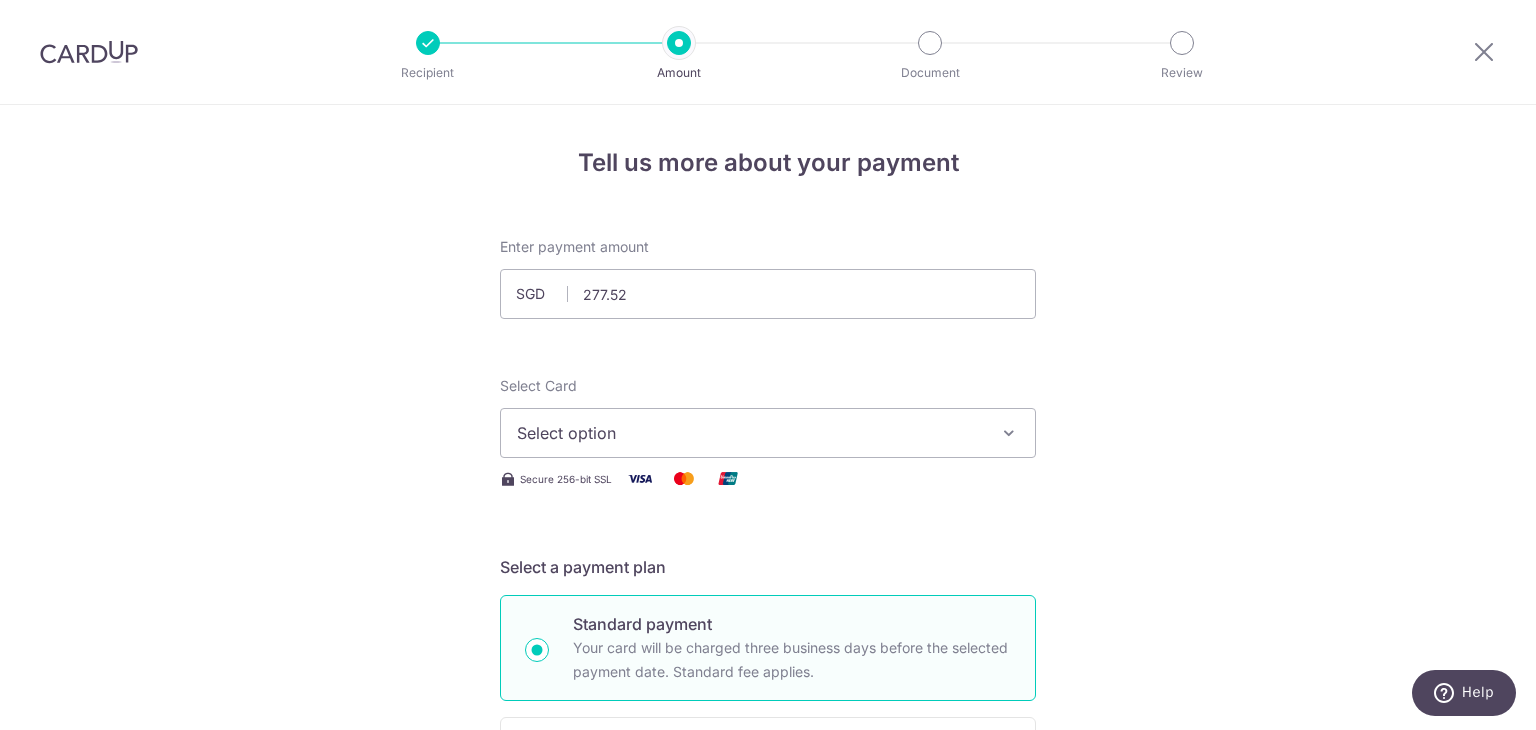 click on "Your card will be charged three business days before the selected payment date. Standard fee applies." at bounding box center [792, 660] 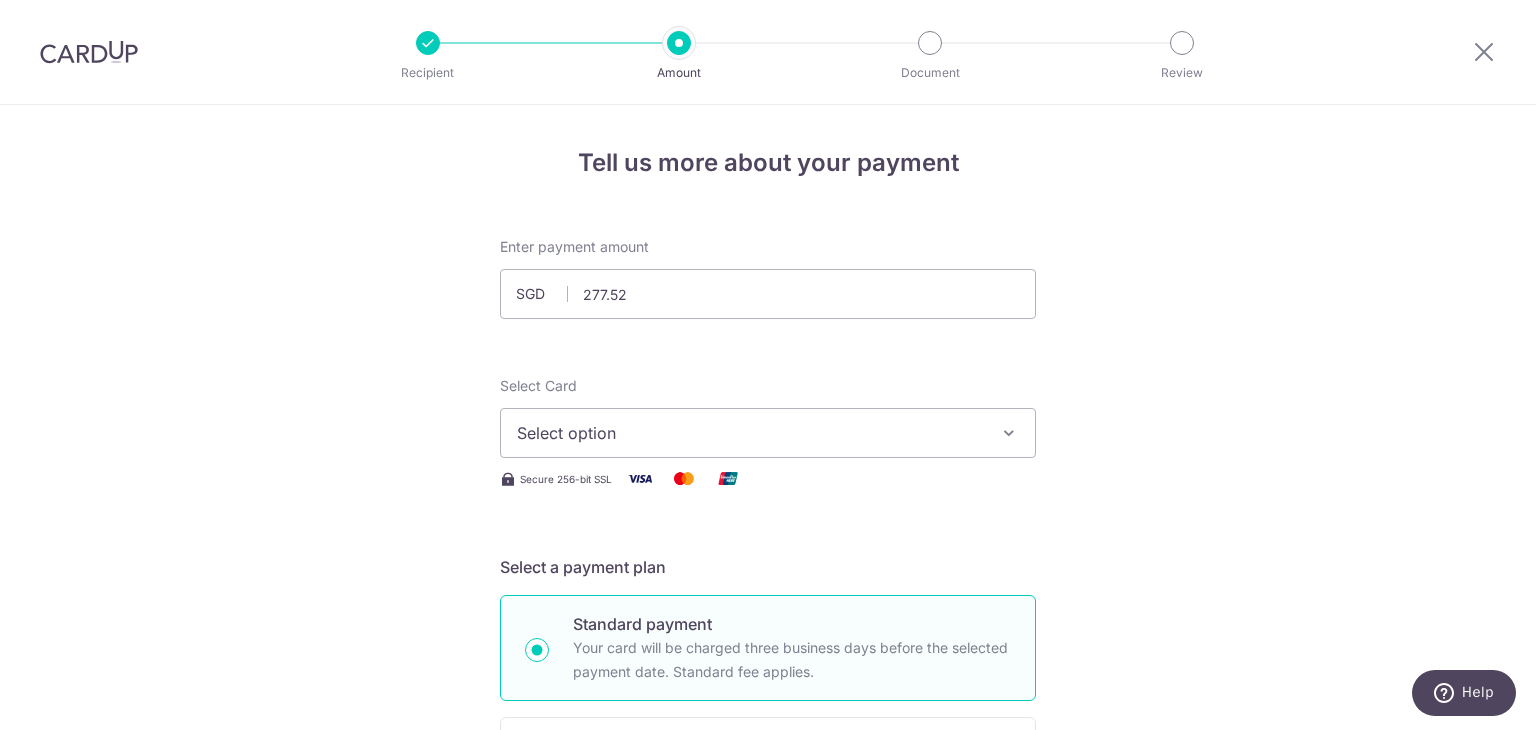 click on "Select option" at bounding box center (750, 433) 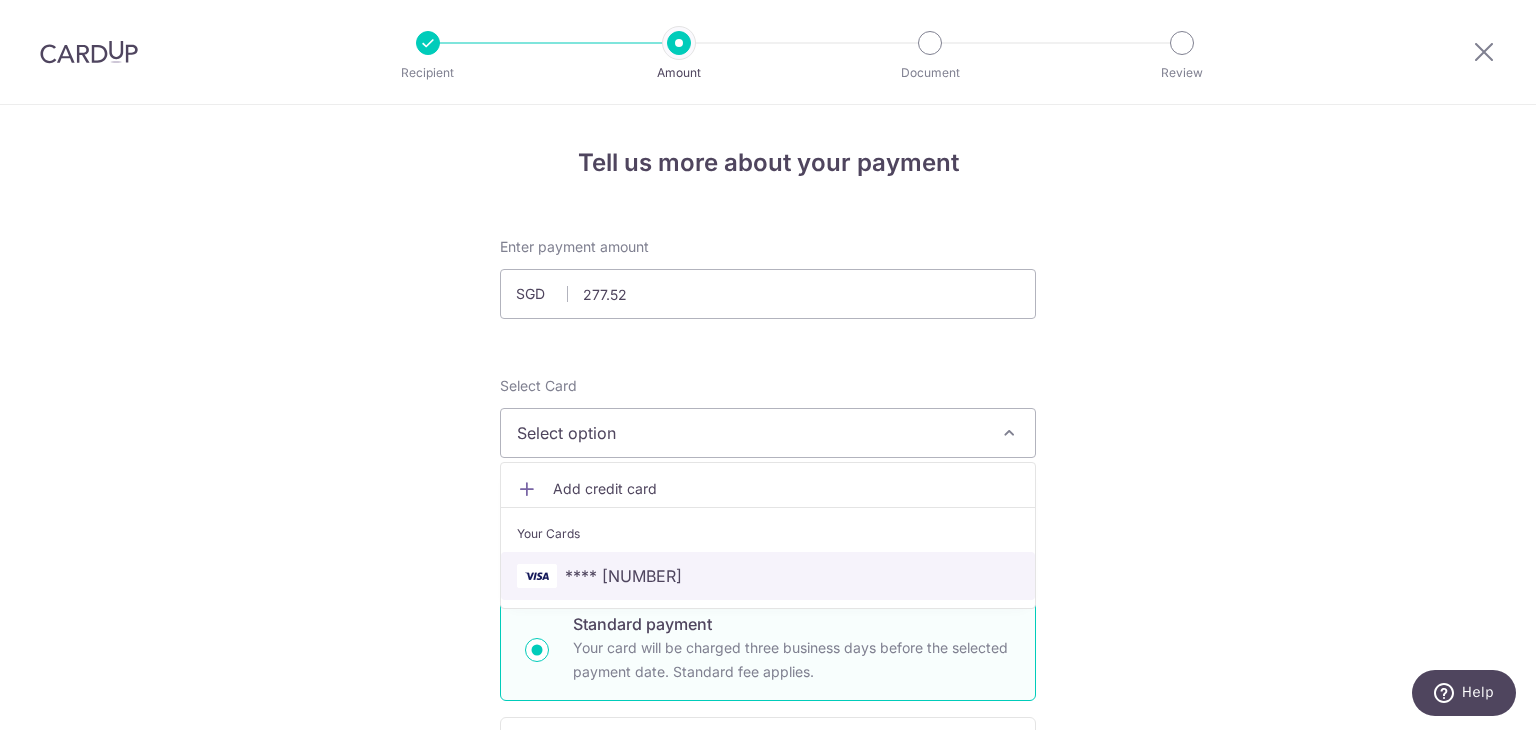 click on "**** [NUMBER]" at bounding box center [623, 576] 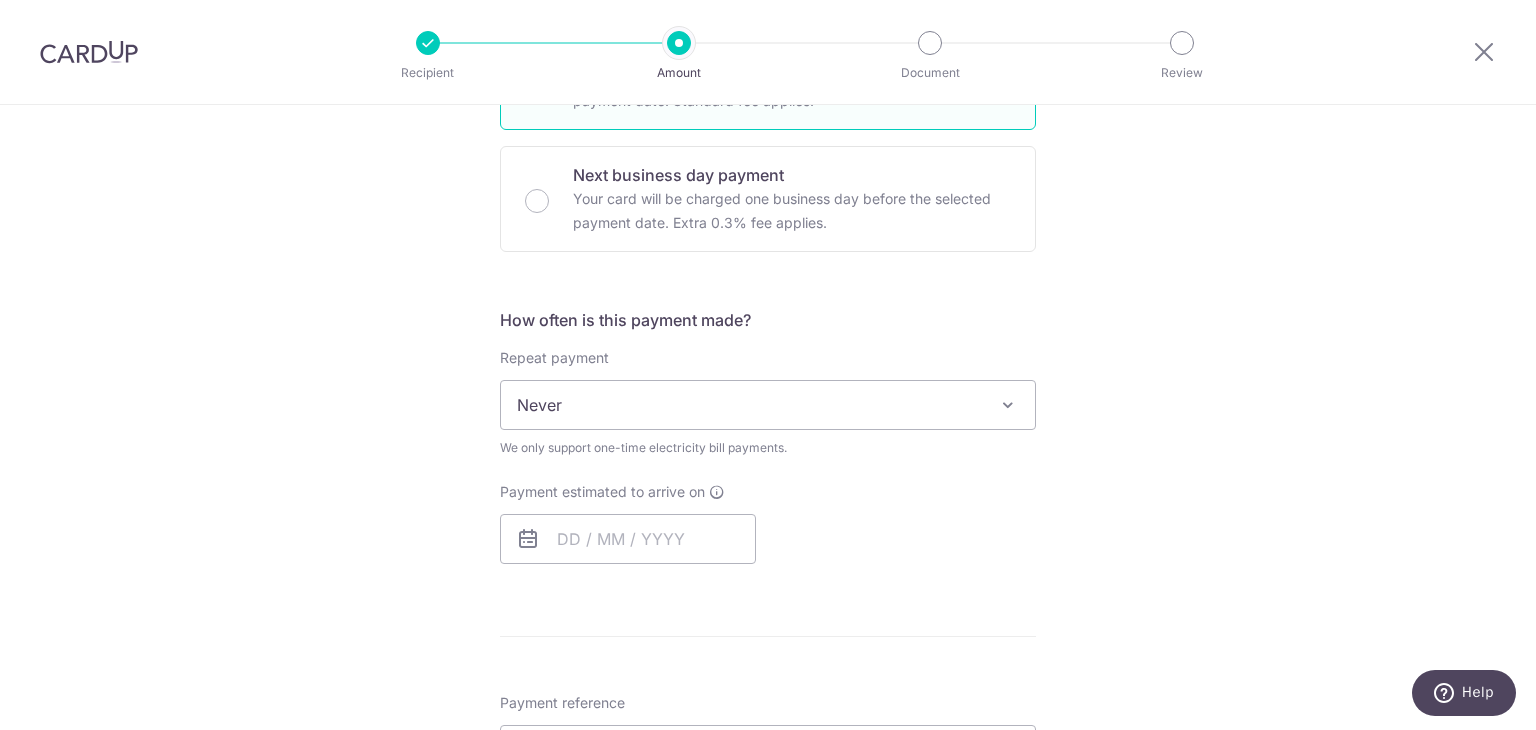 scroll, scrollTop: 600, scrollLeft: 0, axis: vertical 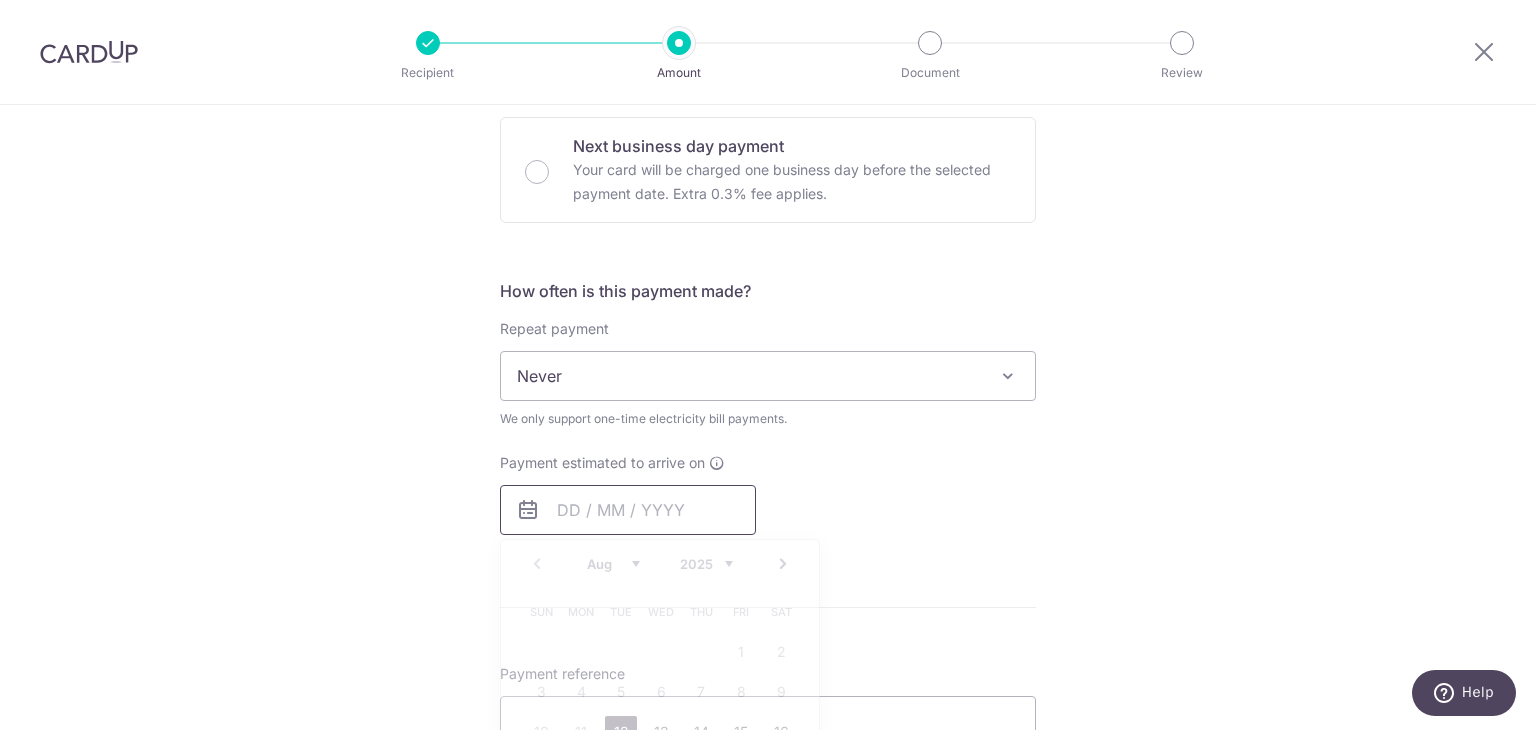 click at bounding box center [628, 510] 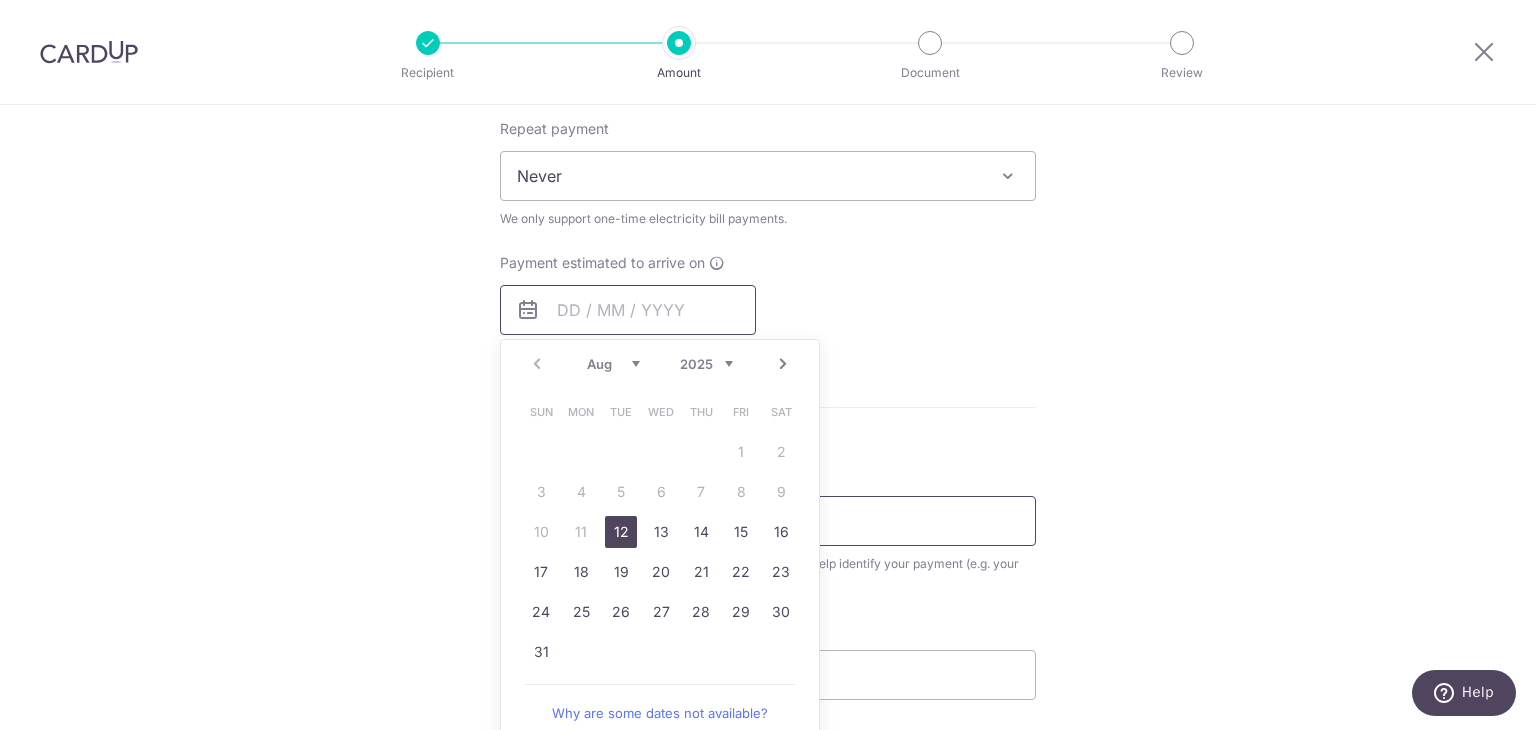 scroll, scrollTop: 1000, scrollLeft: 0, axis: vertical 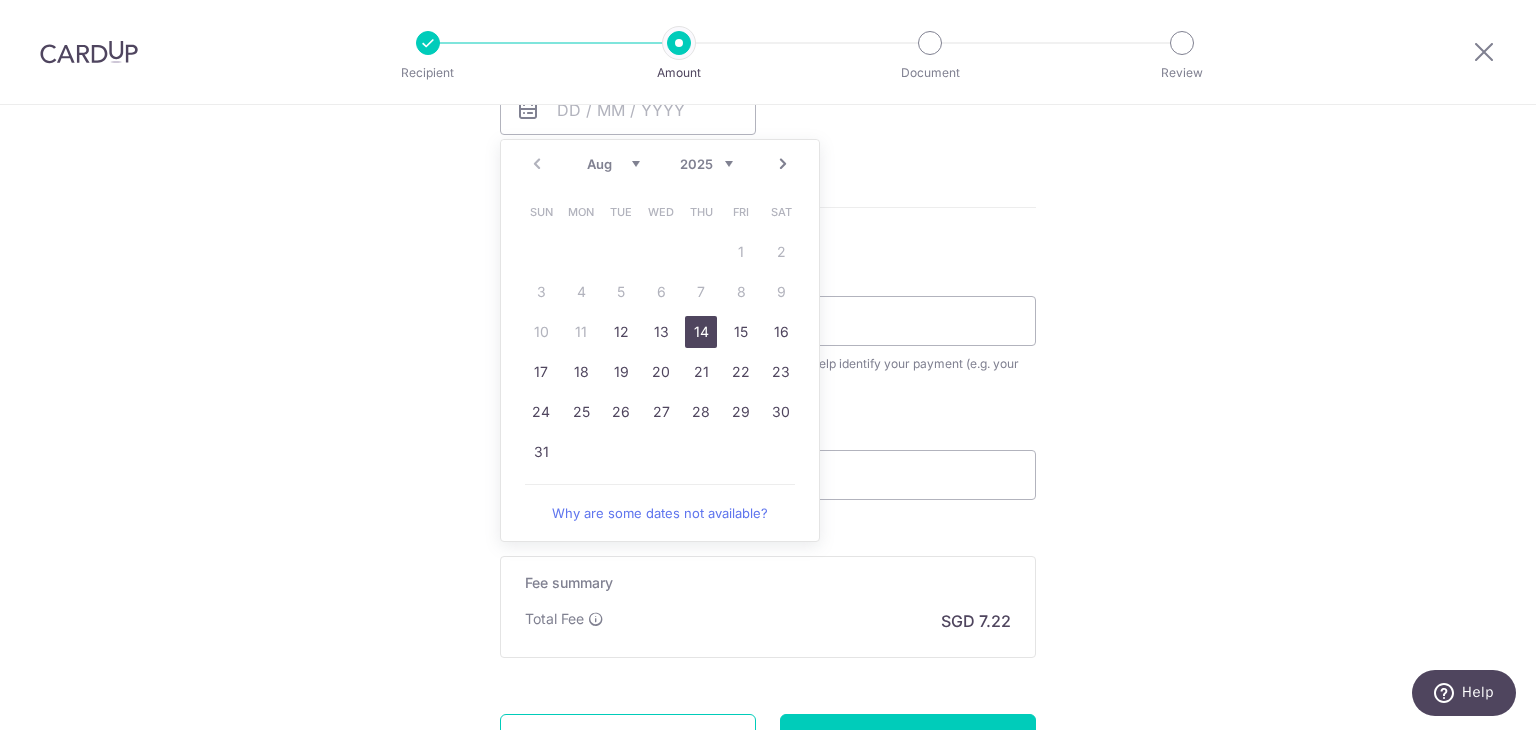 click on "14" at bounding box center [701, 332] 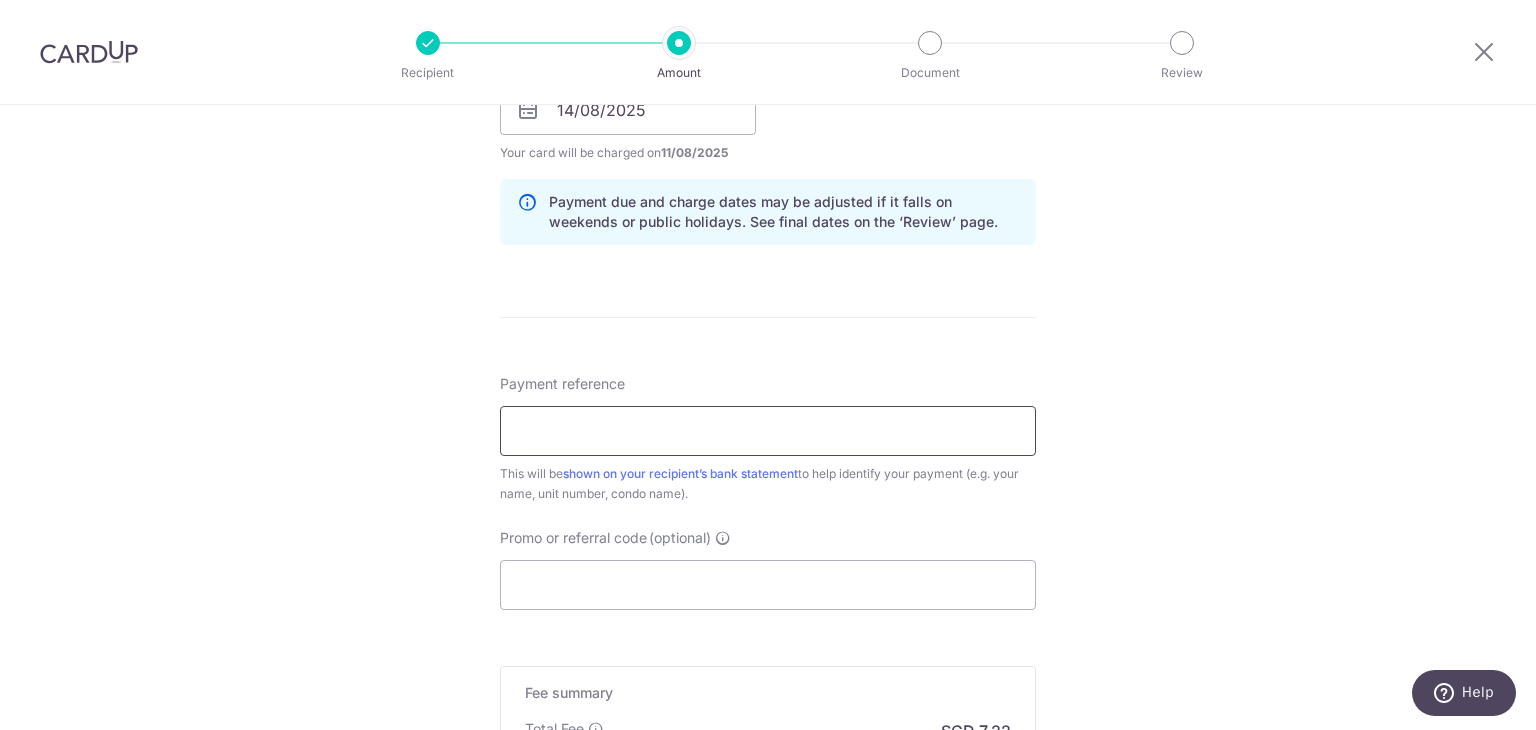 click on "Payment reference" at bounding box center (768, 431) 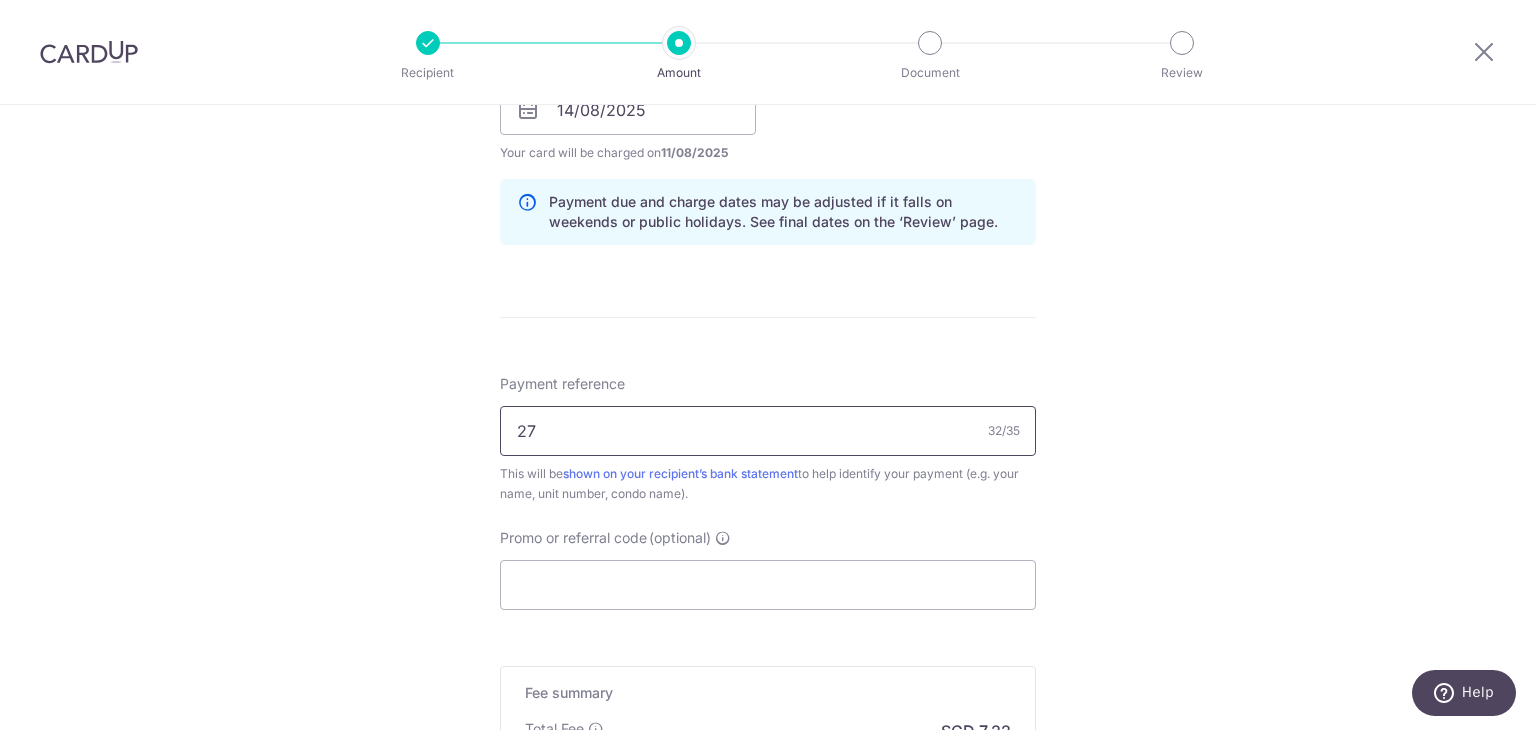 type on "2" 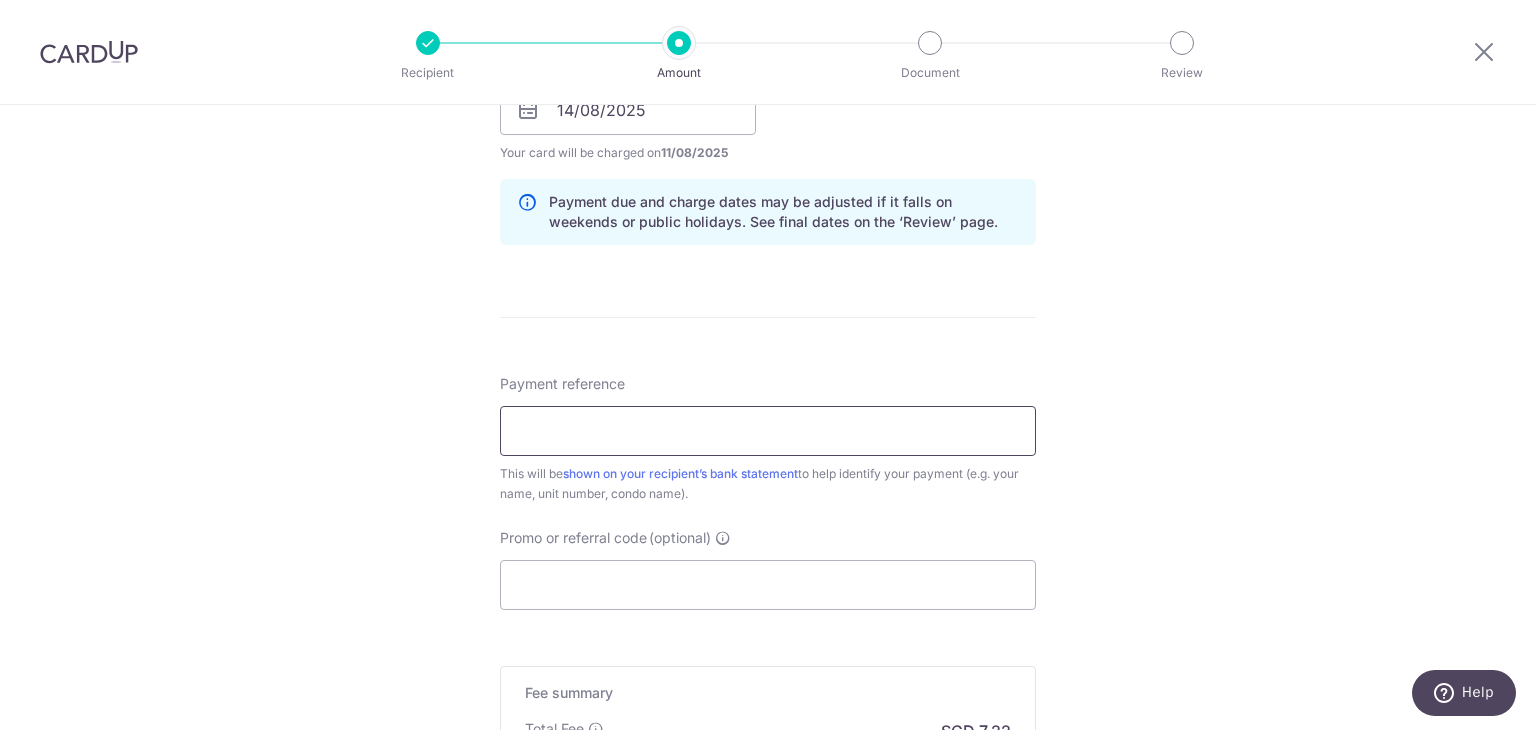 click on "Payment reference" at bounding box center (768, 431) 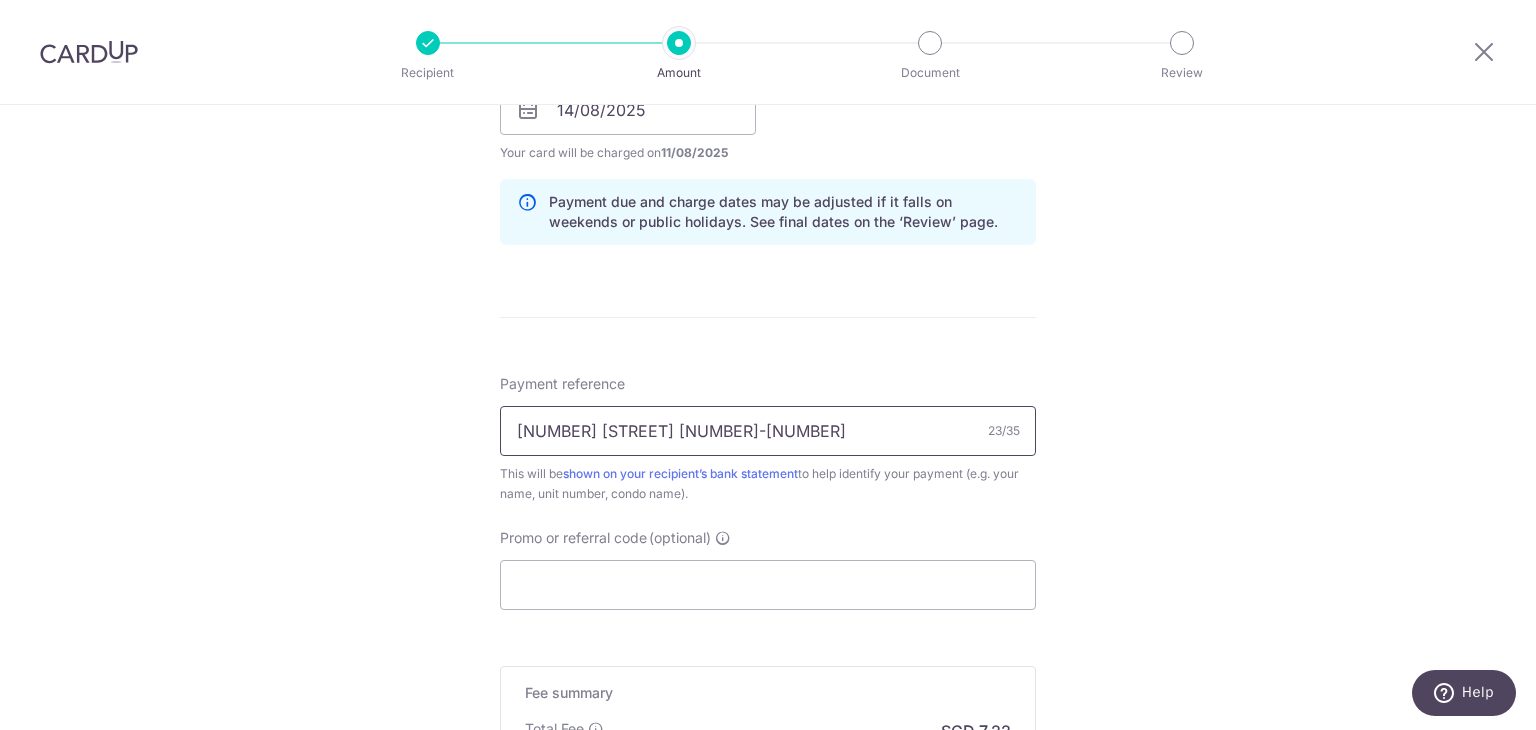 type on "[NUMBER] [STREET] [NUMBER]-[NUMBER] [CITY][POSTAL_CODE]" 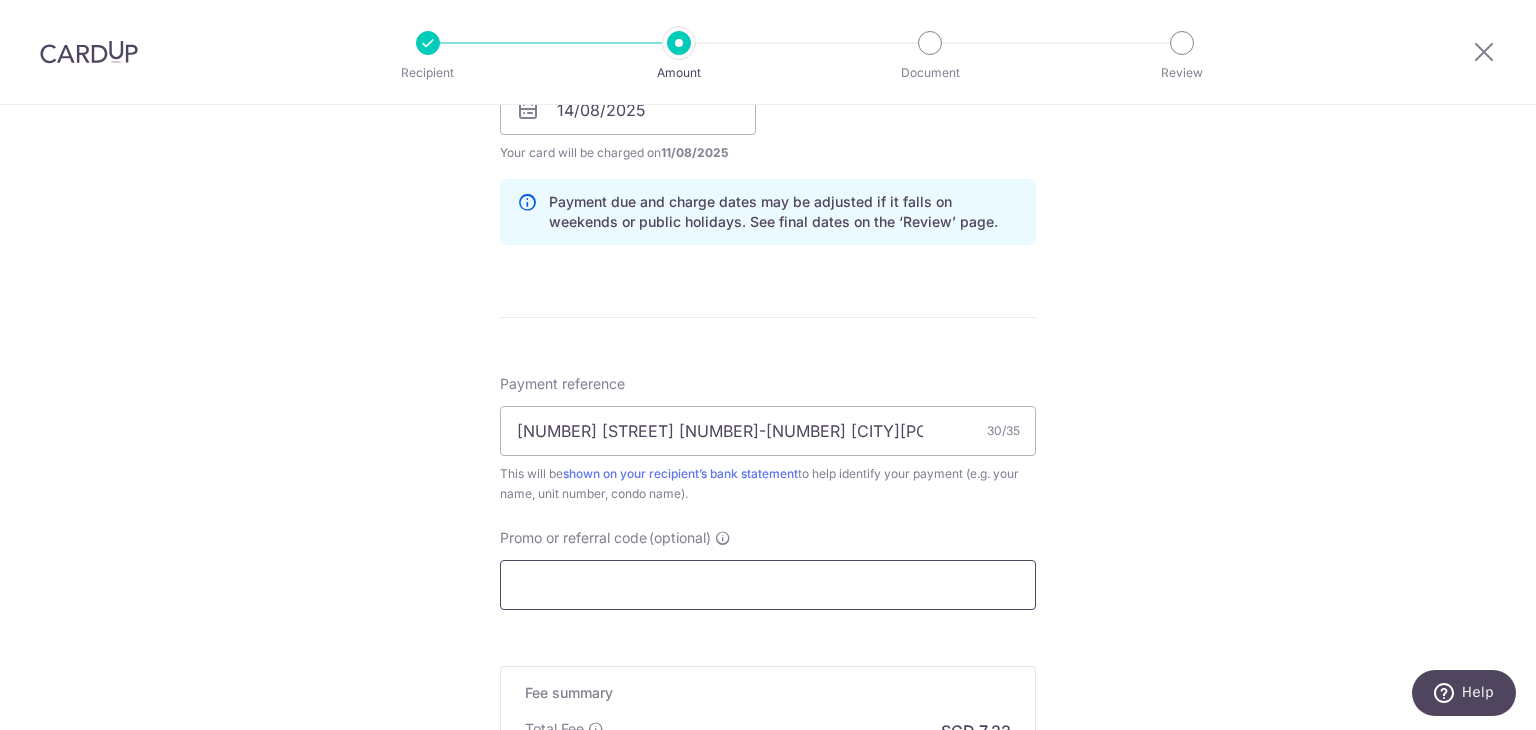 click on "Promo or referral code
(optional)" at bounding box center [768, 585] 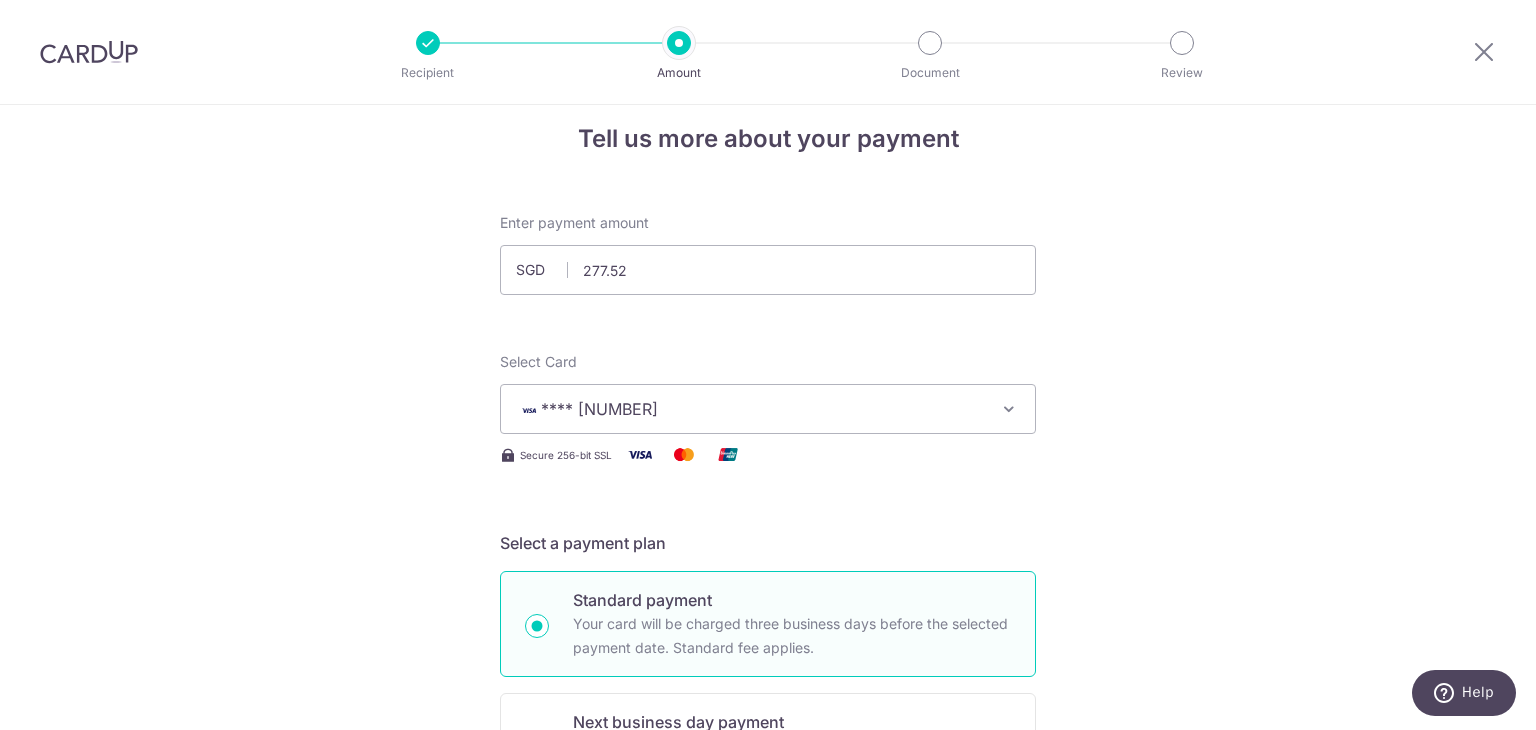 scroll, scrollTop: 0, scrollLeft: 0, axis: both 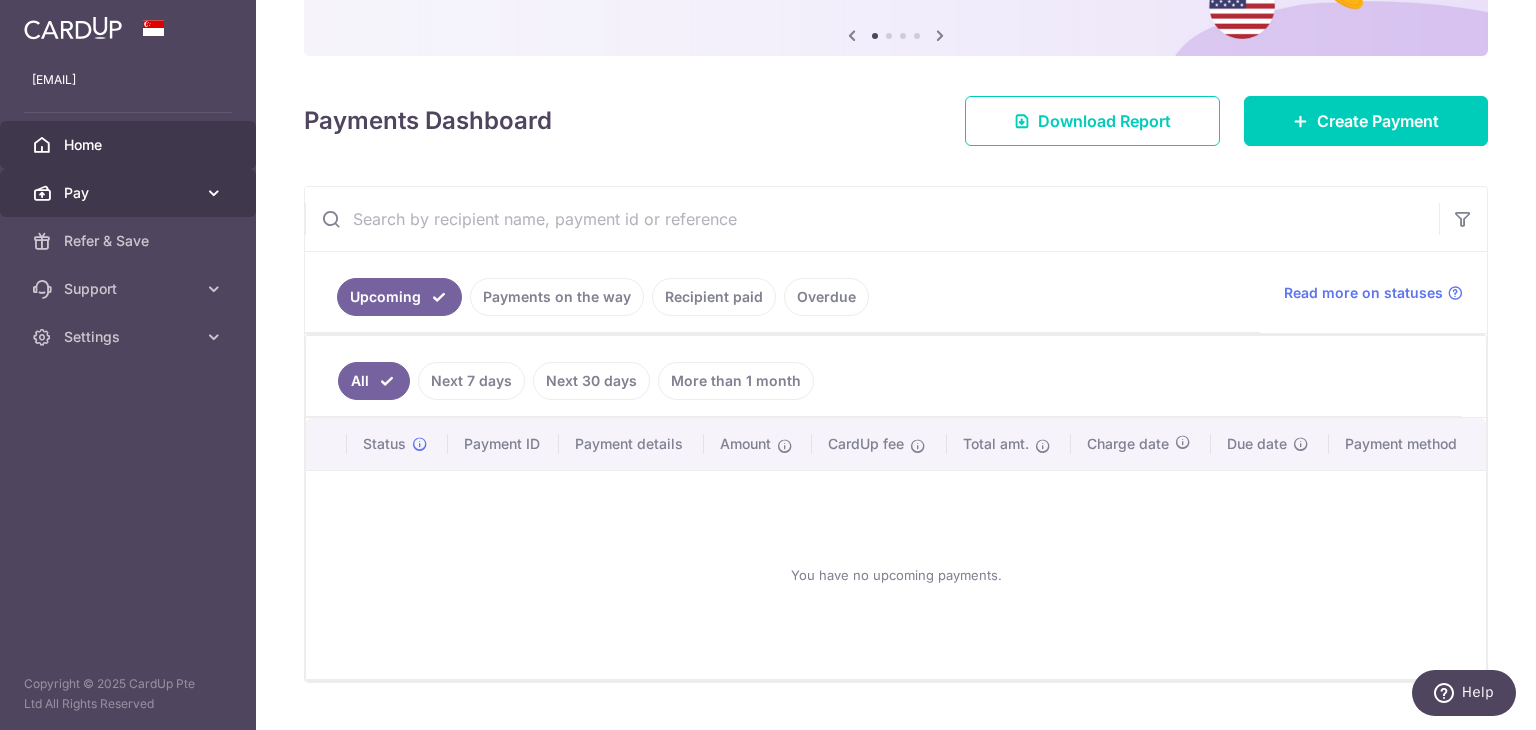 click on "Pay" at bounding box center (130, 193) 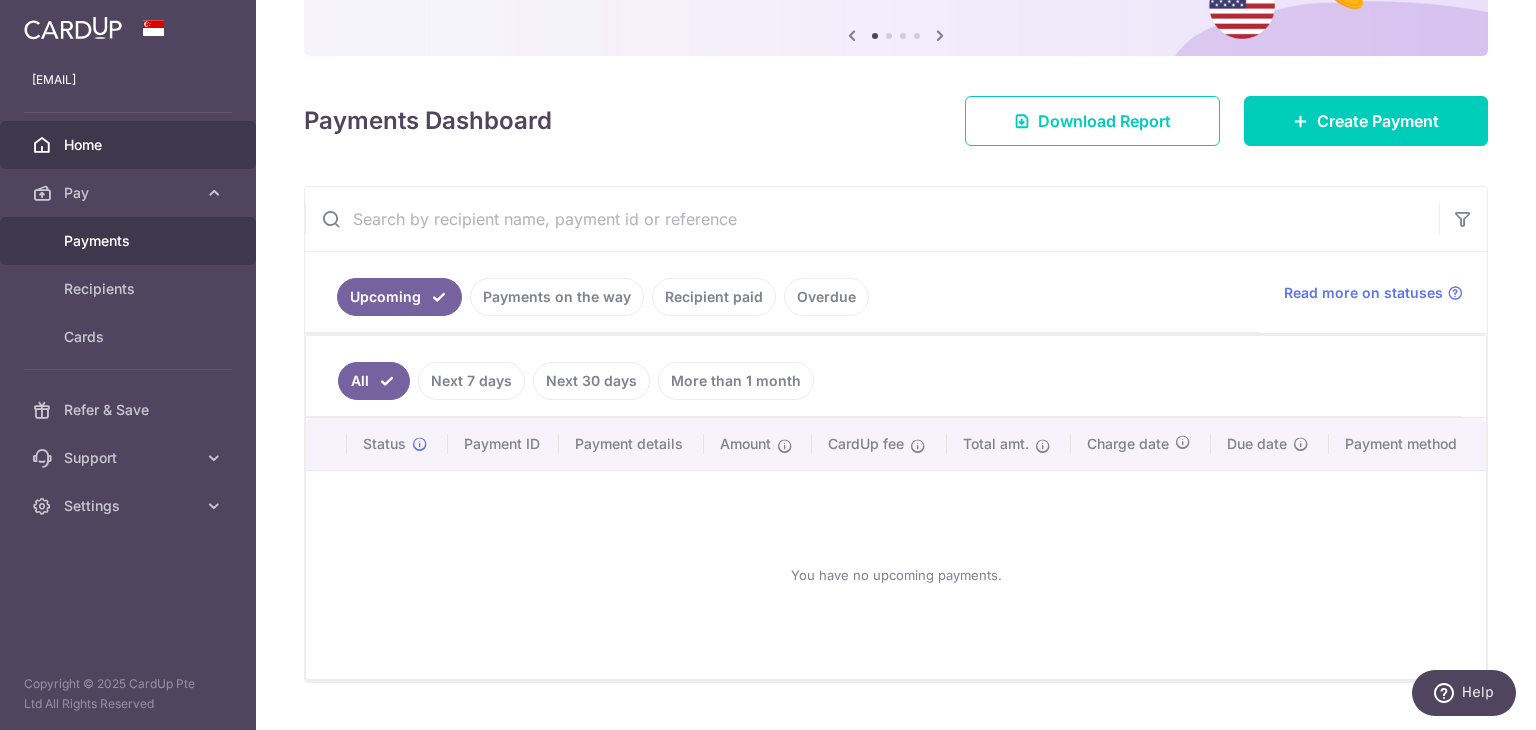 click on "Payments" at bounding box center (130, 241) 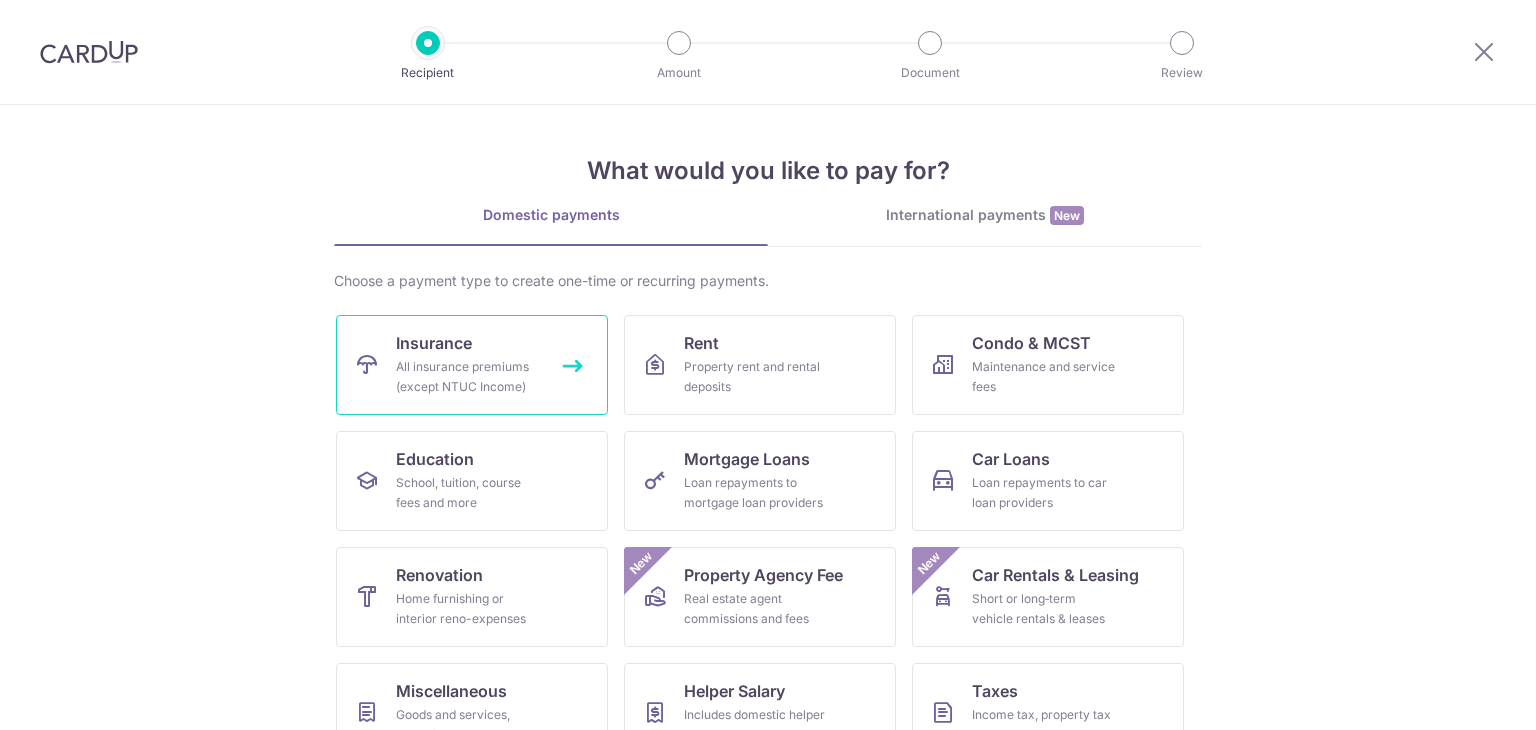 scroll, scrollTop: 0, scrollLeft: 0, axis: both 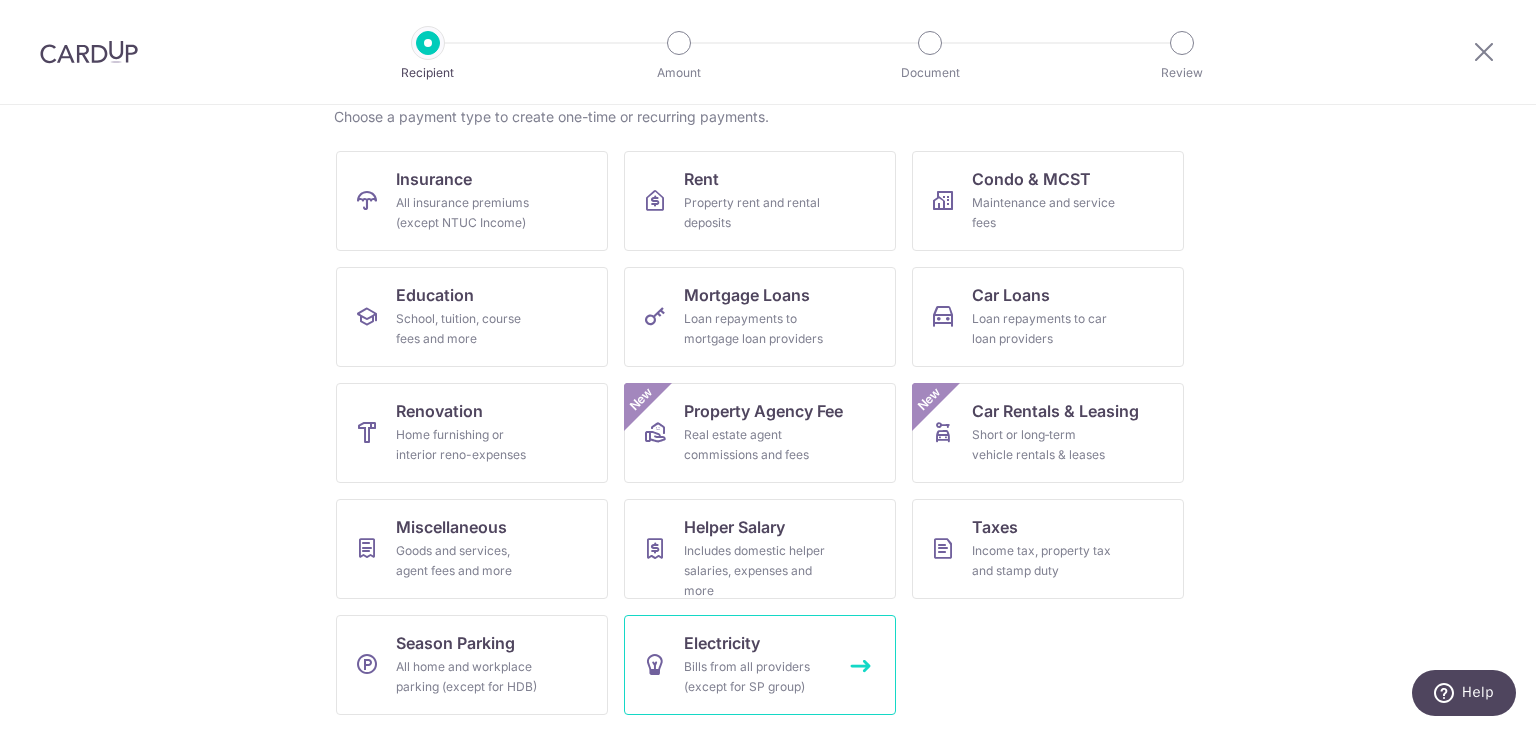 click on "Bills from all providers (except for SP group)" at bounding box center [756, 677] 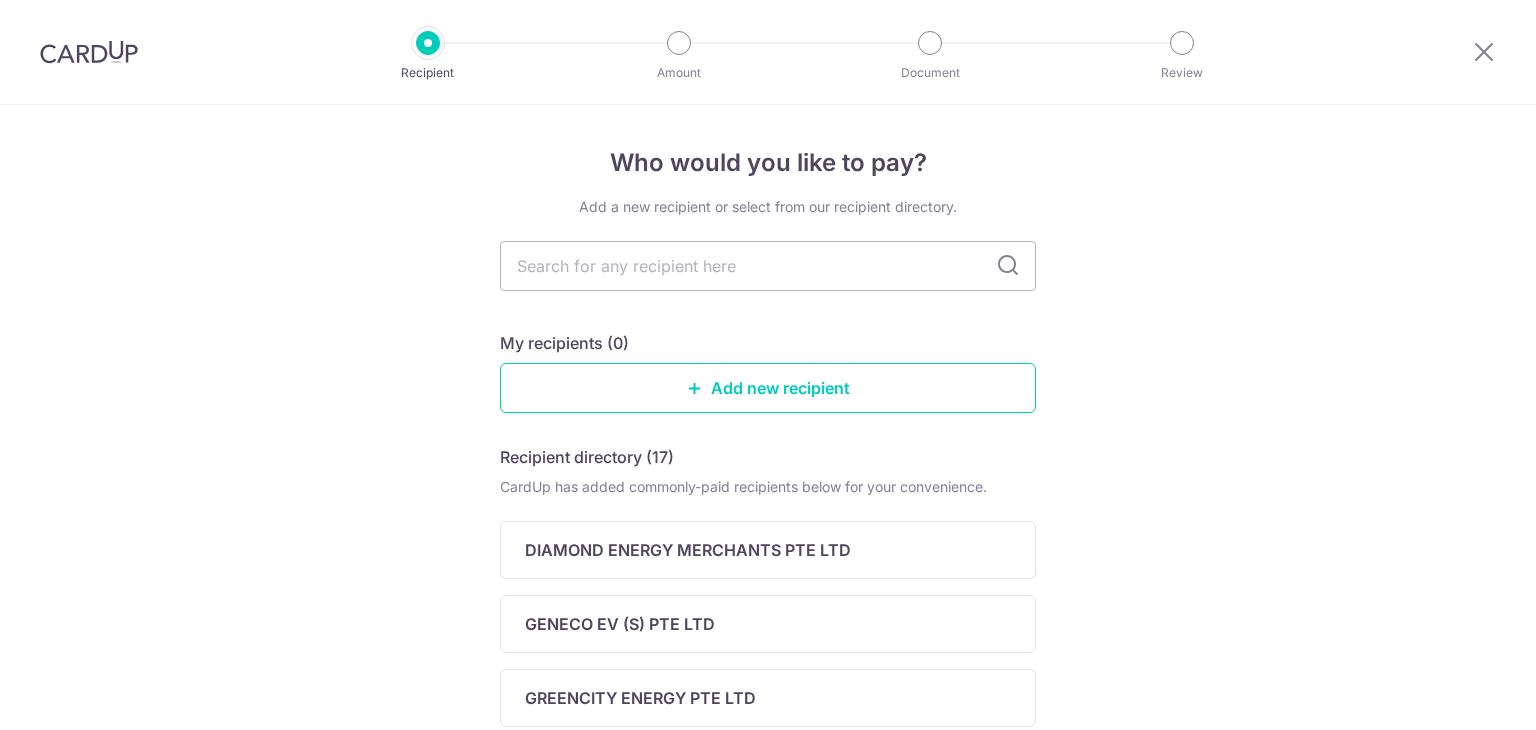 scroll, scrollTop: 0, scrollLeft: 0, axis: both 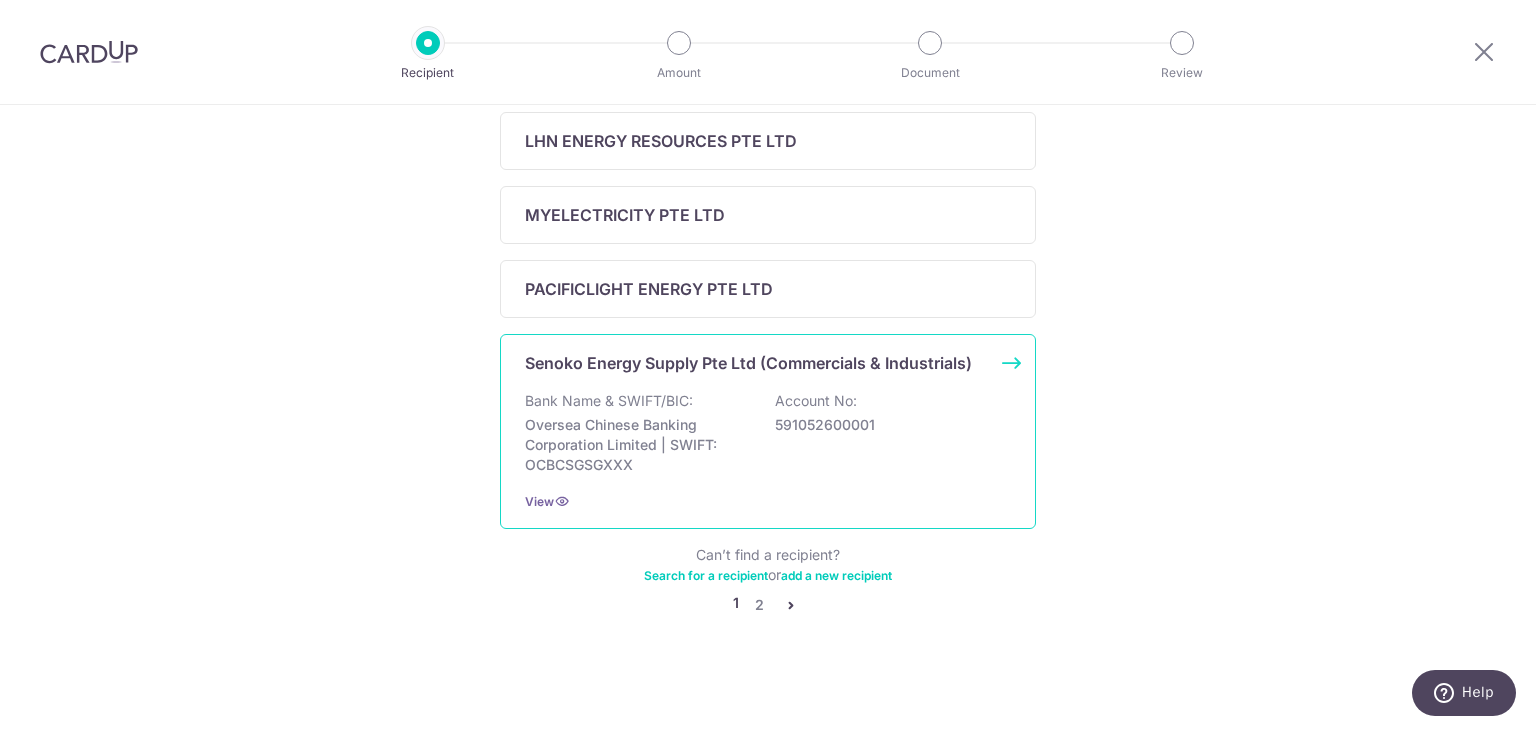 click on "Oversea Chinese Banking Corporation Limited | SWIFT: OCBCSGSGXXX" at bounding box center [637, 445] 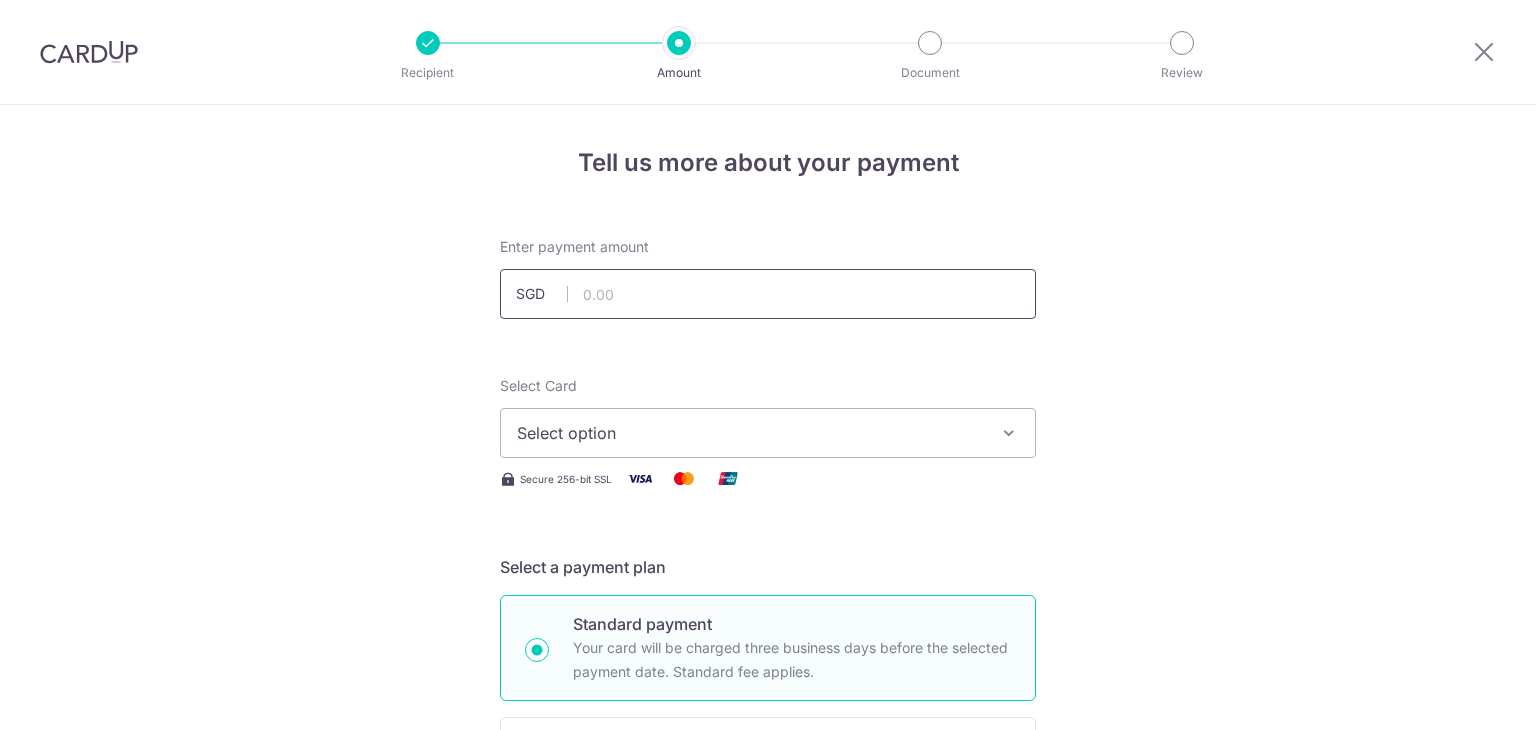 scroll, scrollTop: 0, scrollLeft: 0, axis: both 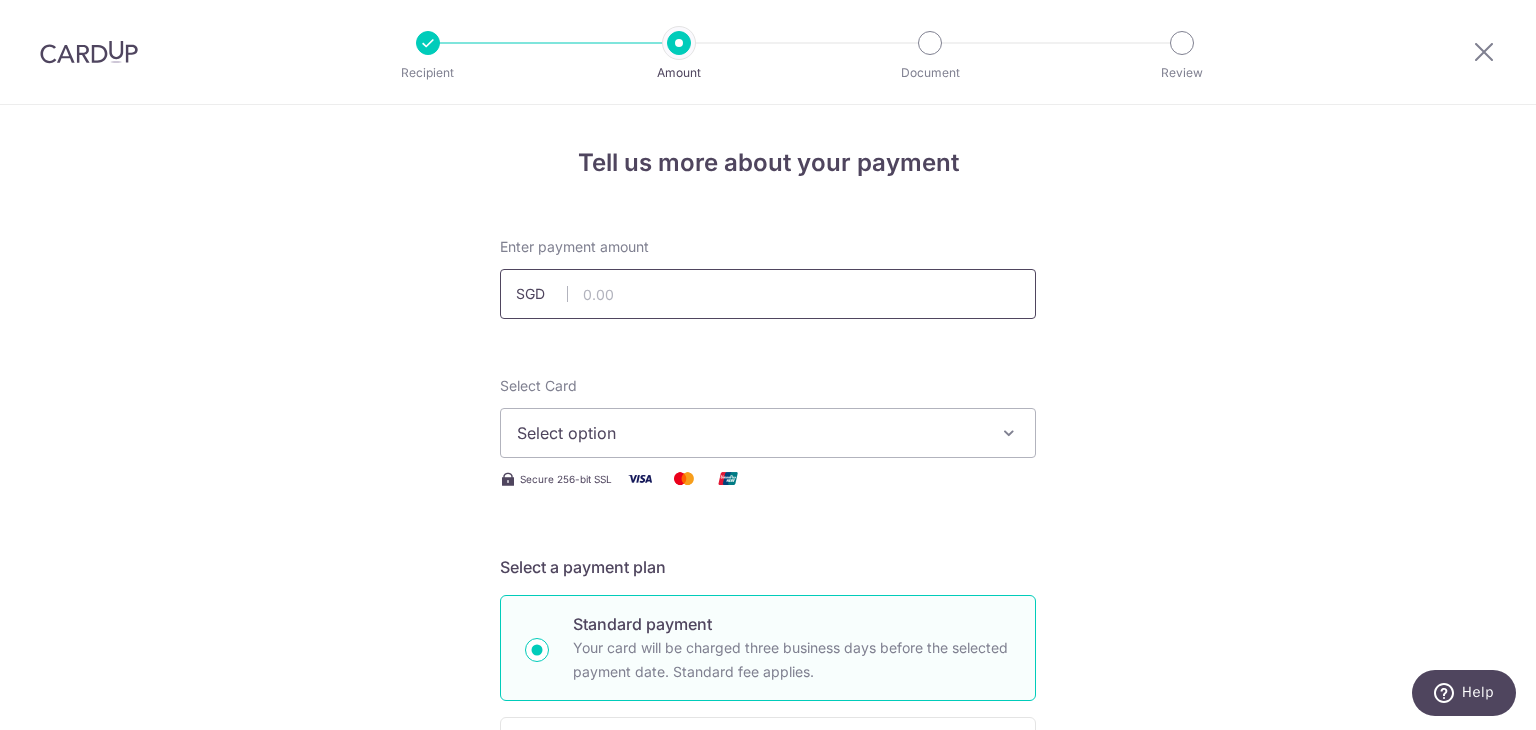 click at bounding box center (768, 294) 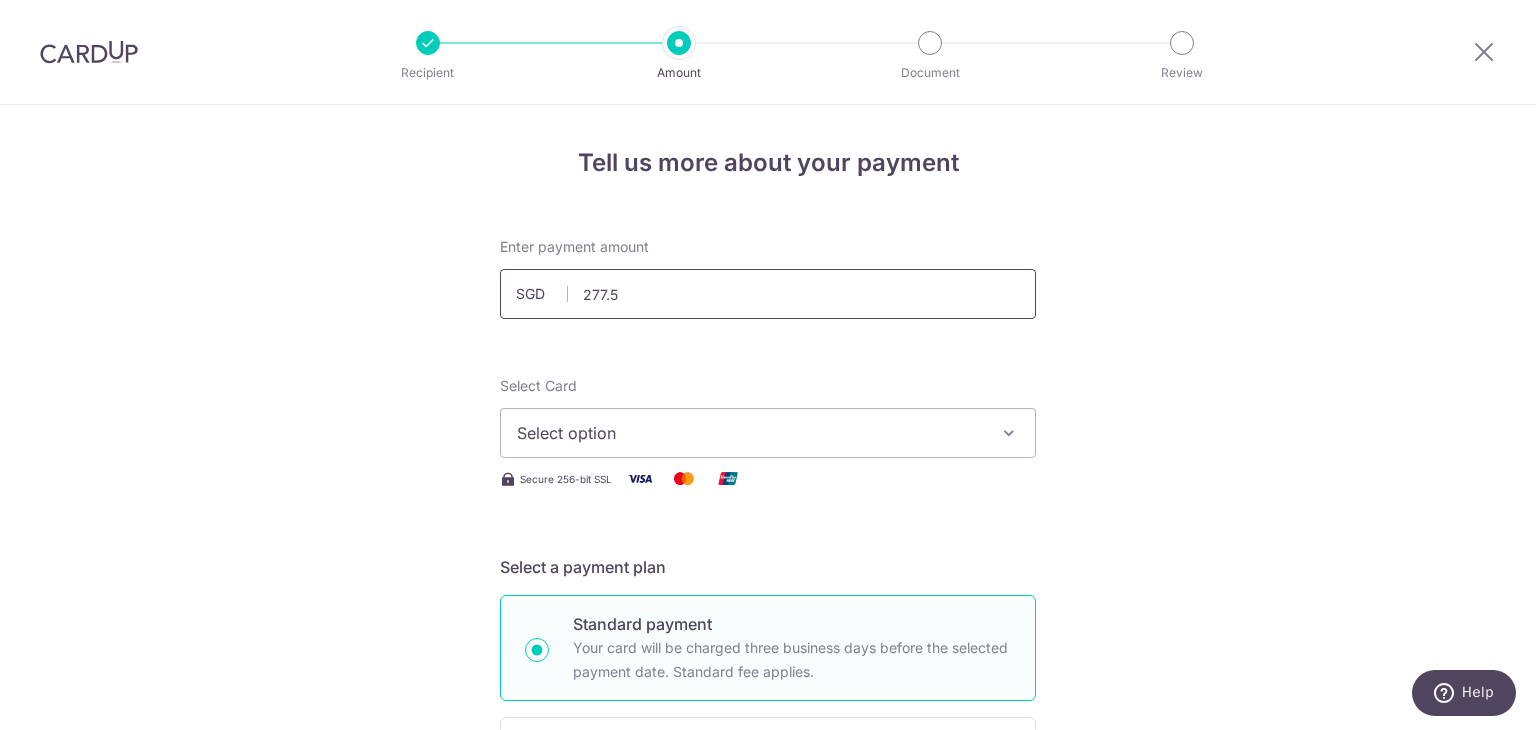 type on "277.52" 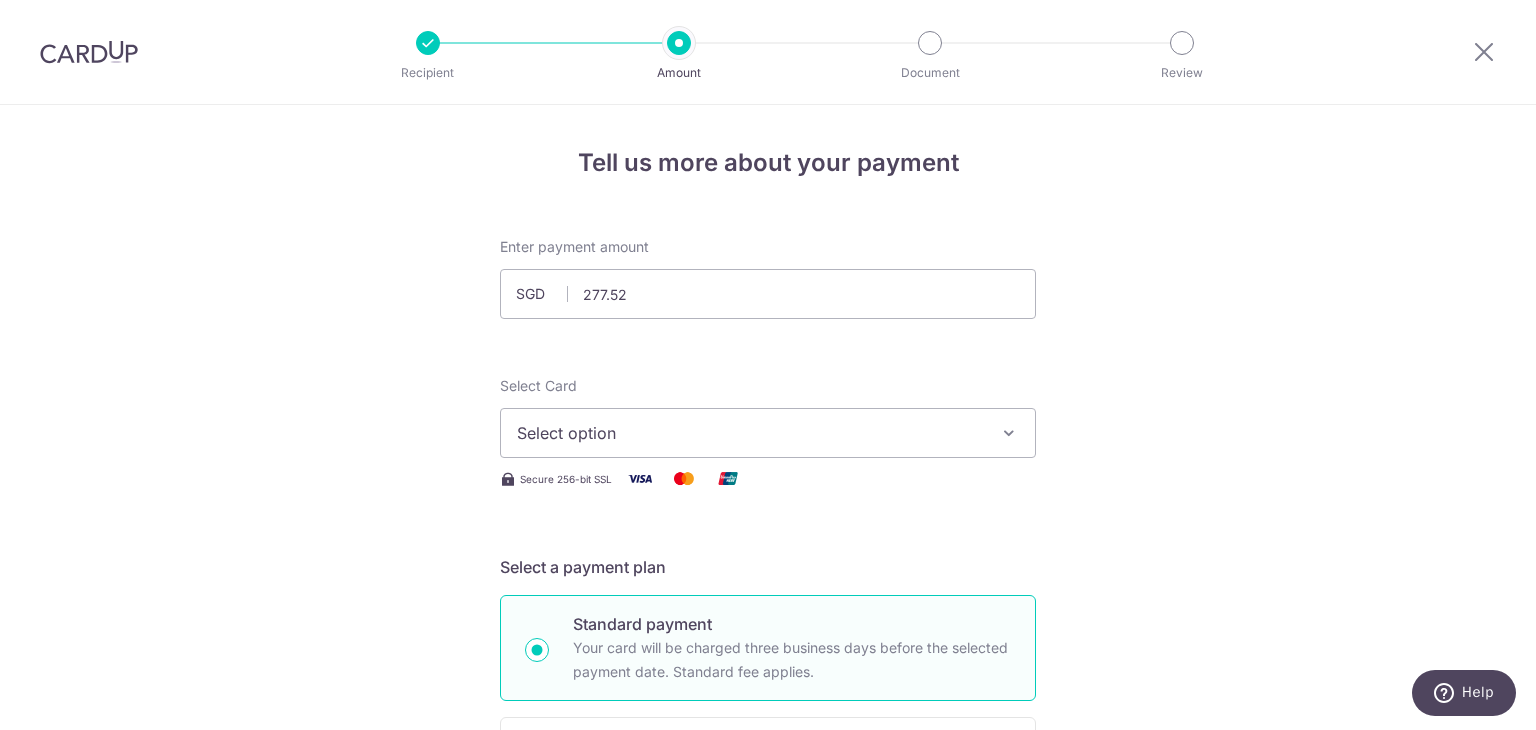click on "Tell us more about your payment
Enter payment amount
SGD
277.52
277.52
Select Card
Select option
Add credit card
Your Cards
**** 2519
Secure 256-bit SSL
Text
New card details
Card
Secure 256-bit SSL" at bounding box center (768, 1023) 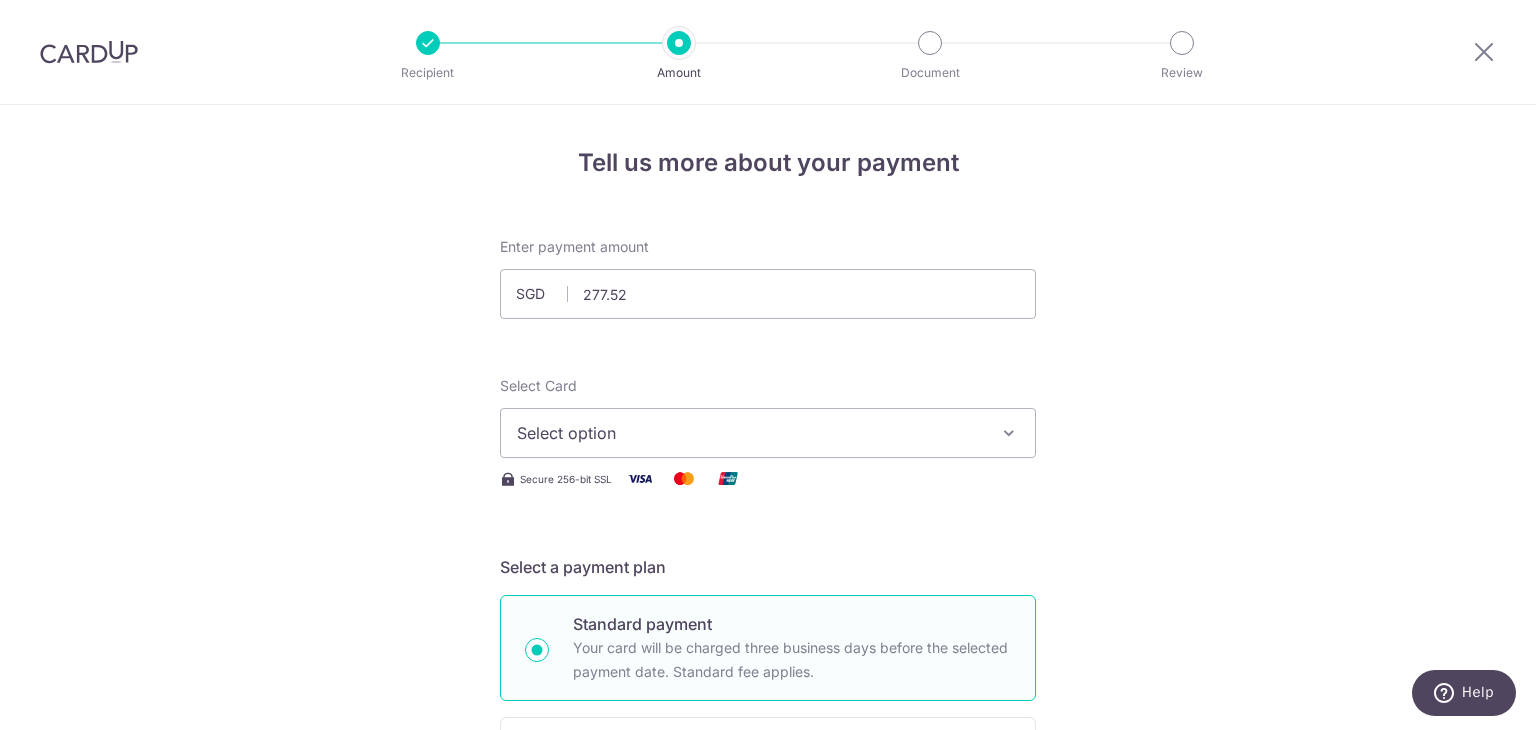 click on "Select option" at bounding box center (750, 433) 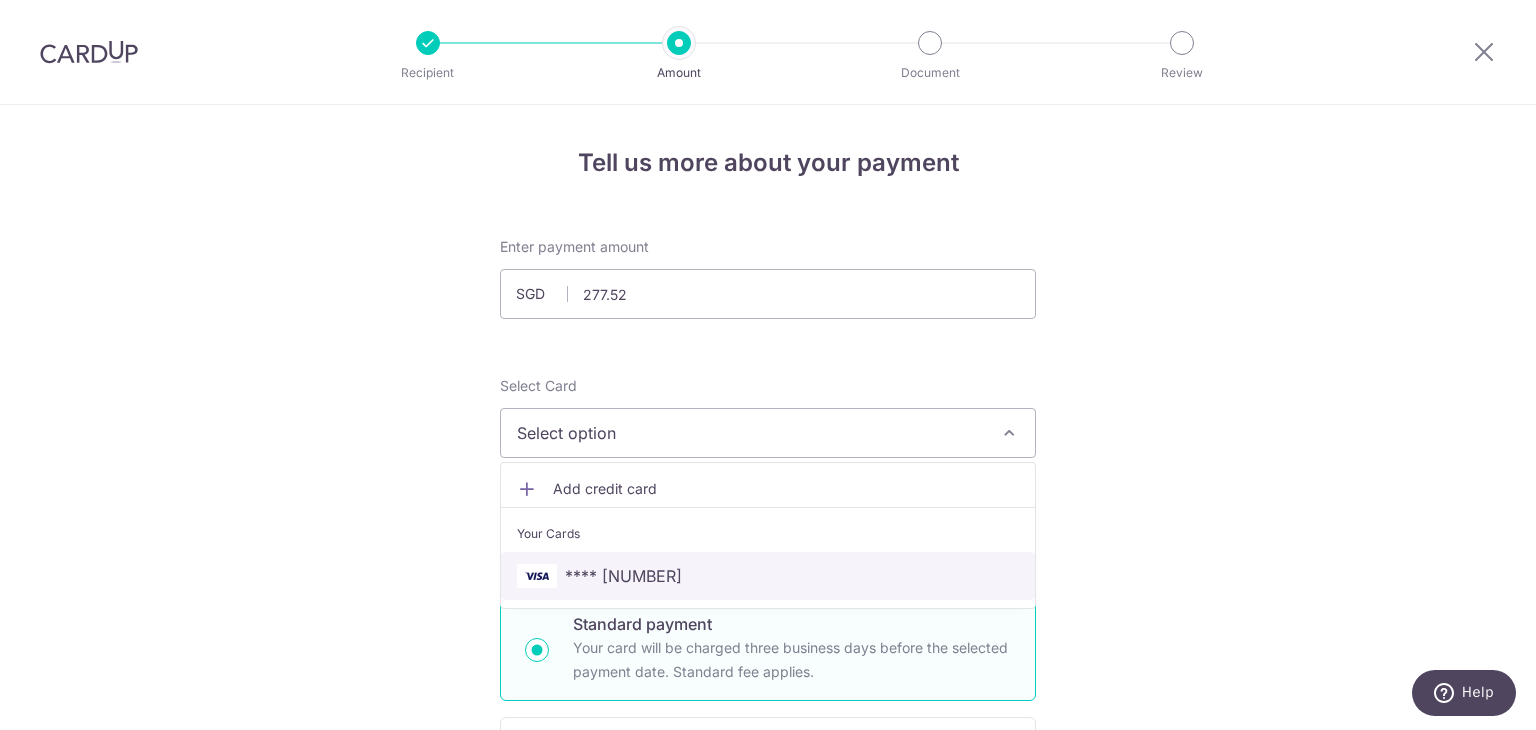 click on "**** [NUMBER]" at bounding box center [623, 576] 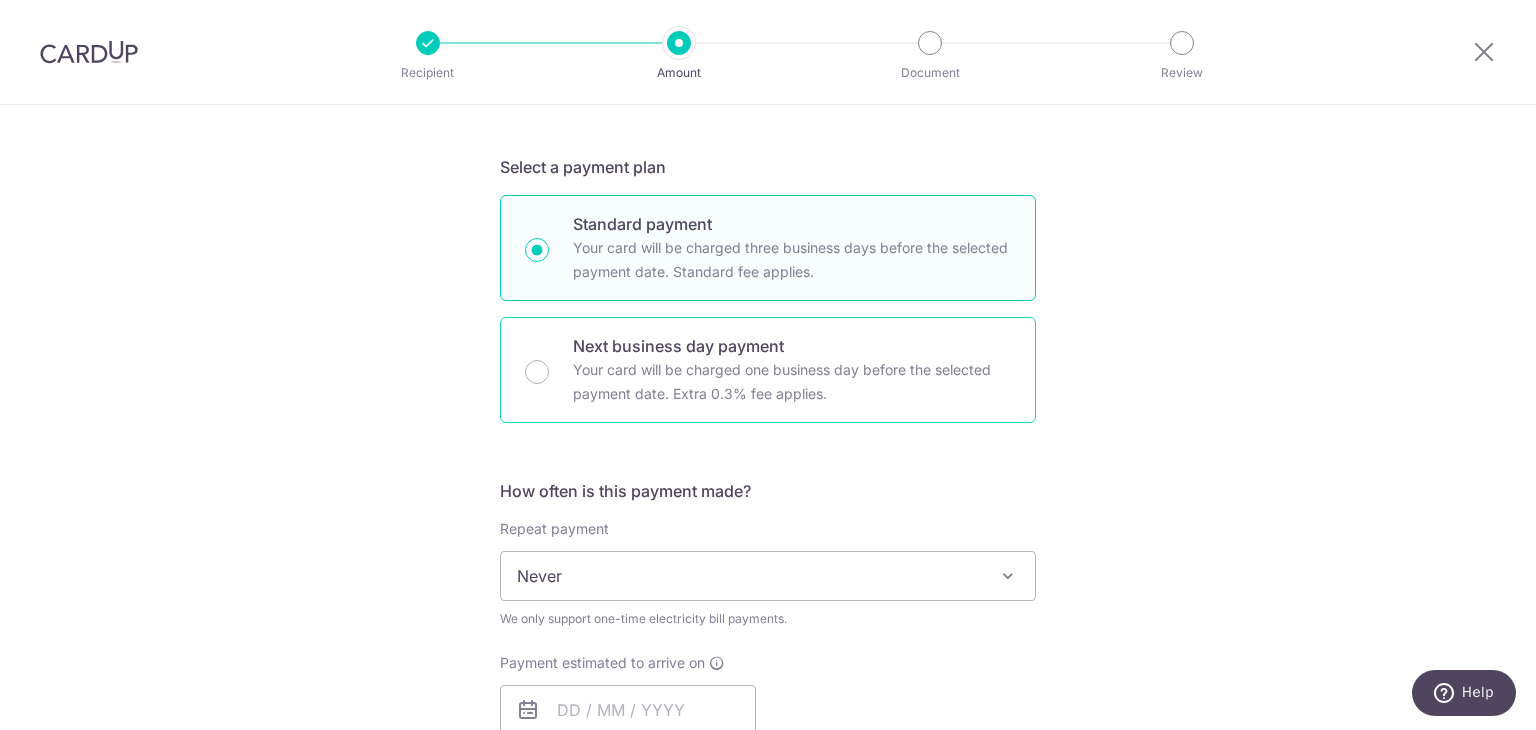 scroll, scrollTop: 600, scrollLeft: 0, axis: vertical 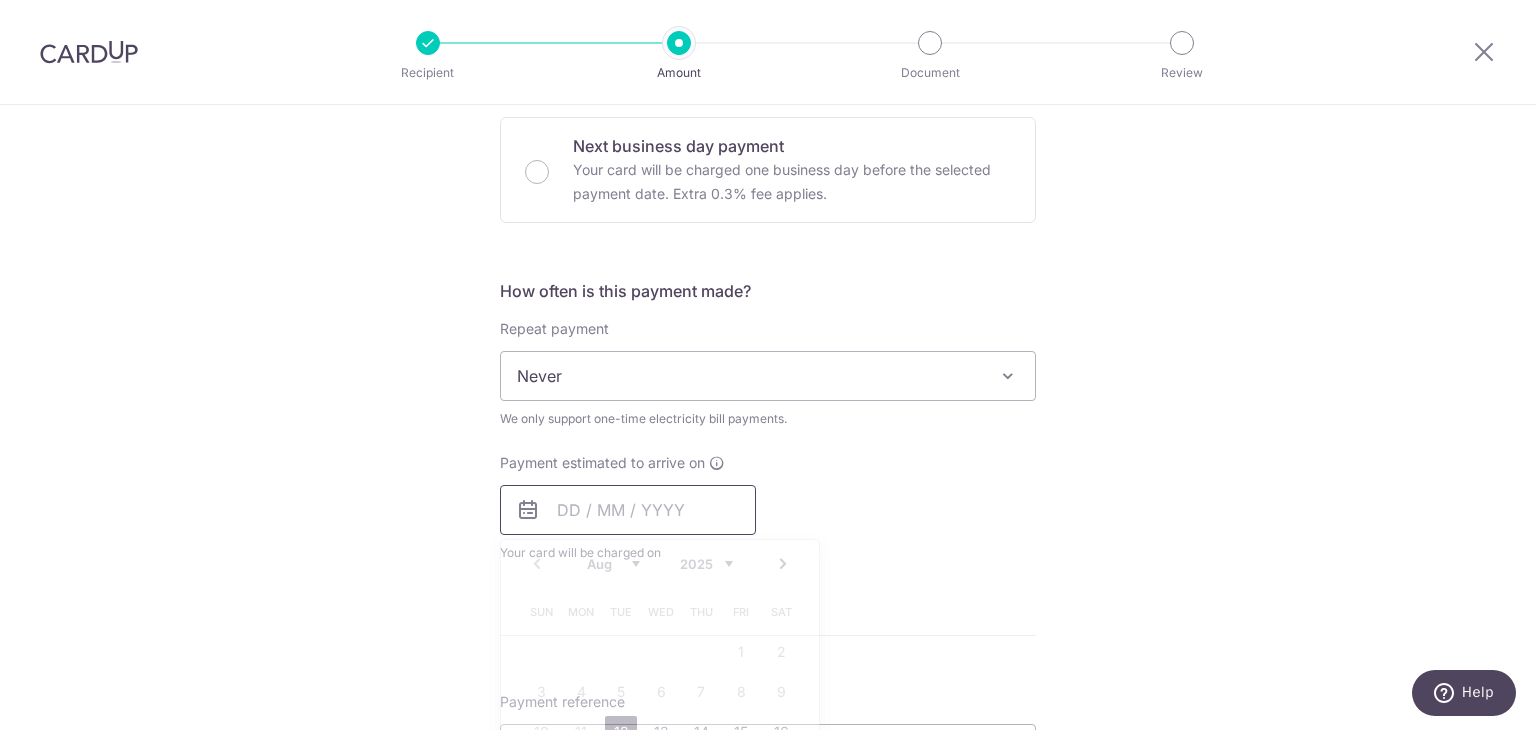 click at bounding box center [628, 510] 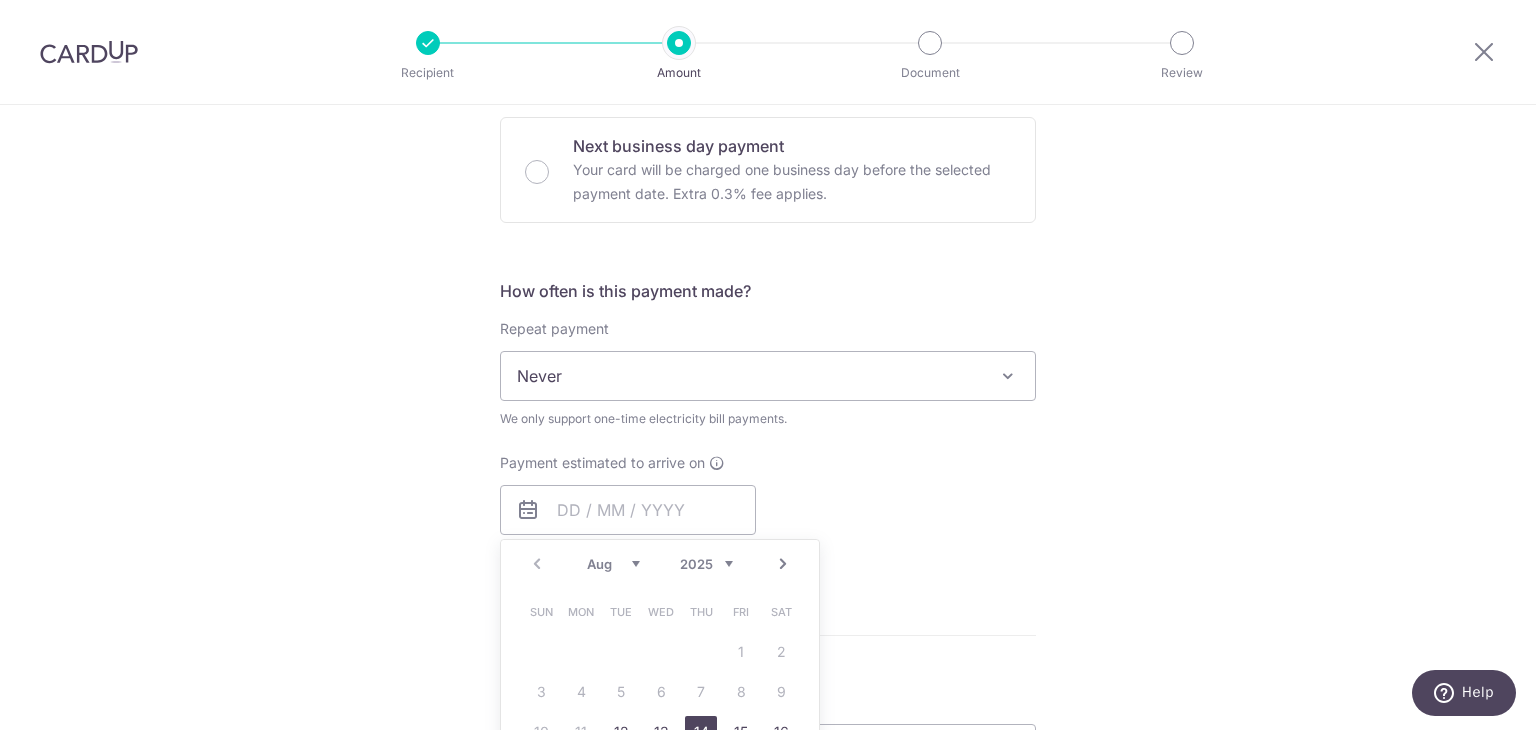 click on "14" at bounding box center [701, 732] 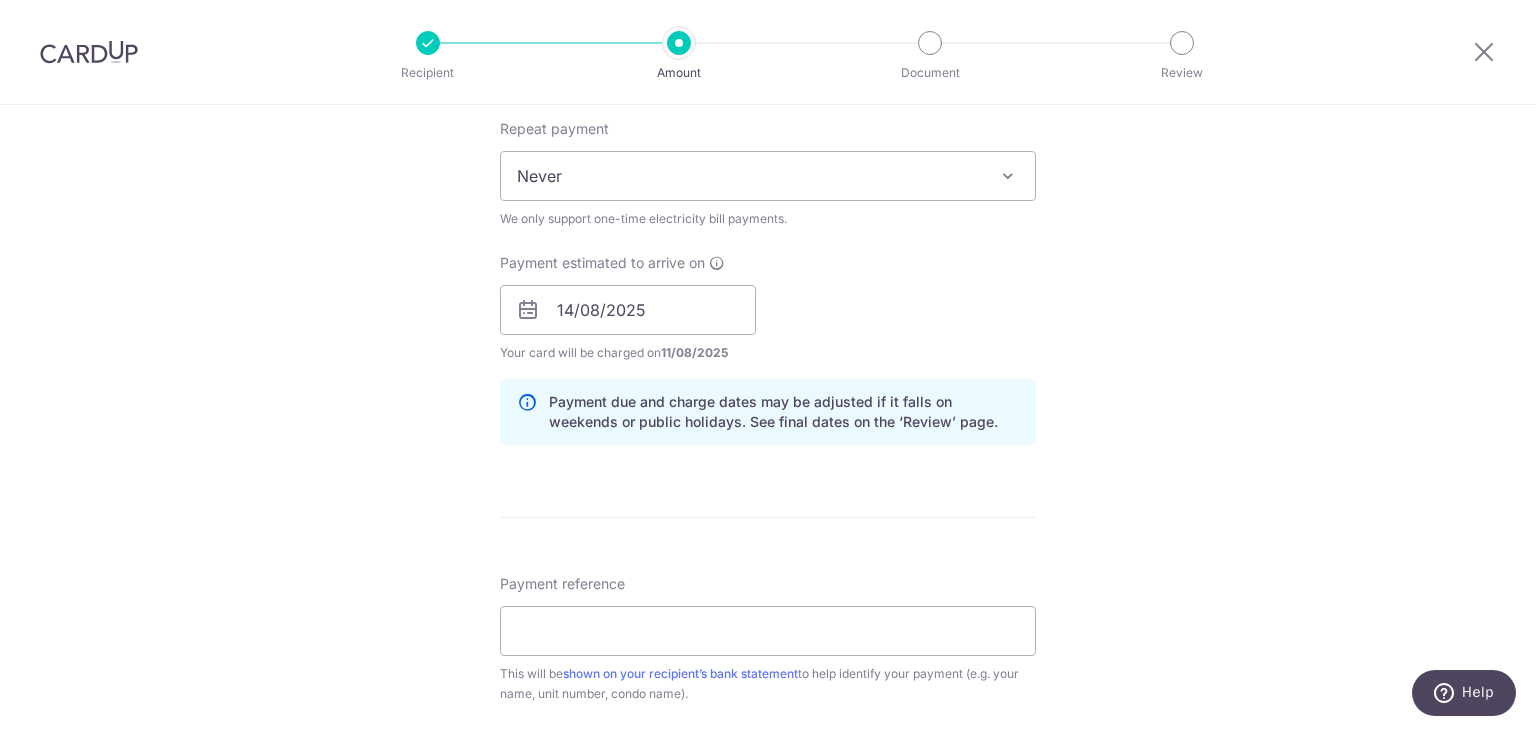 scroll, scrollTop: 1000, scrollLeft: 0, axis: vertical 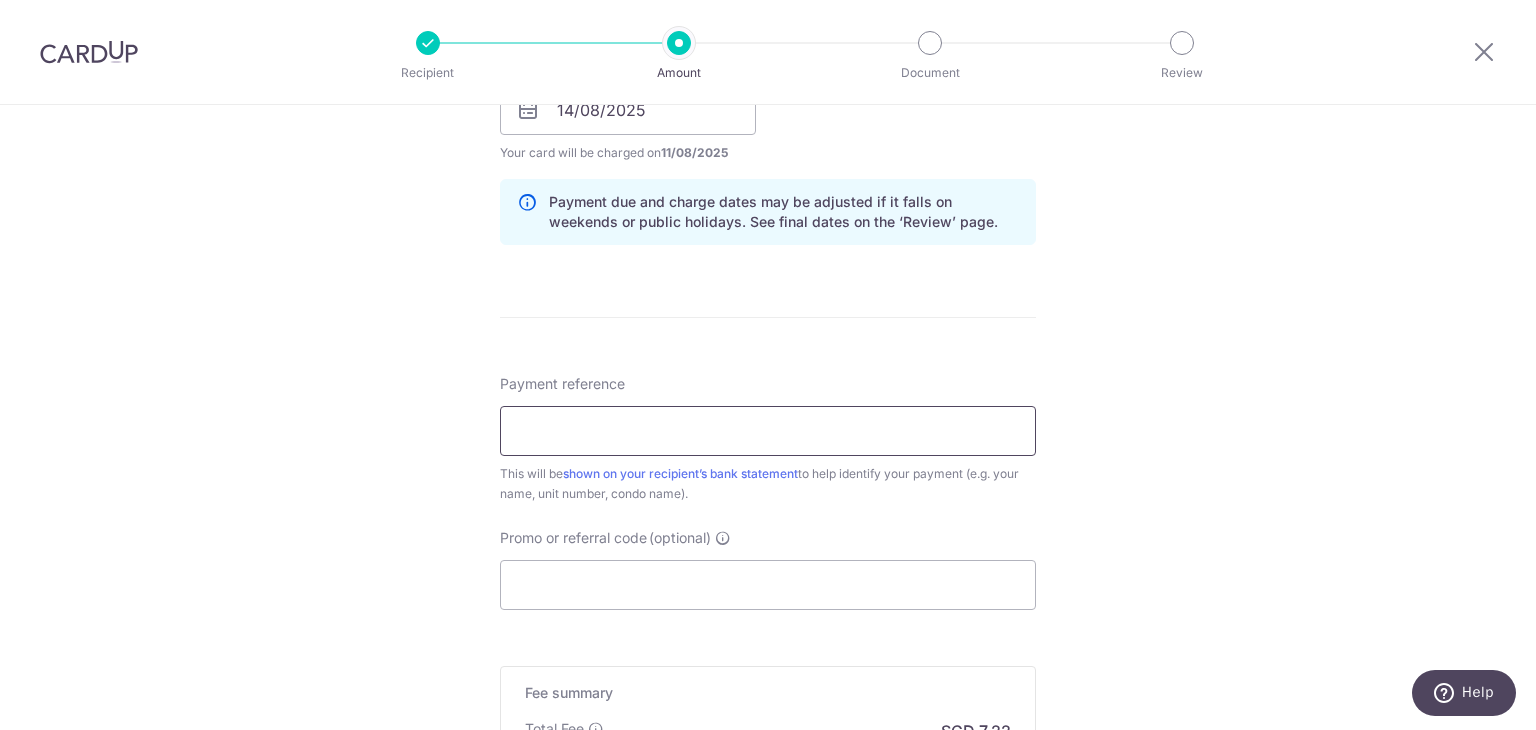click on "Payment reference" at bounding box center [768, 431] 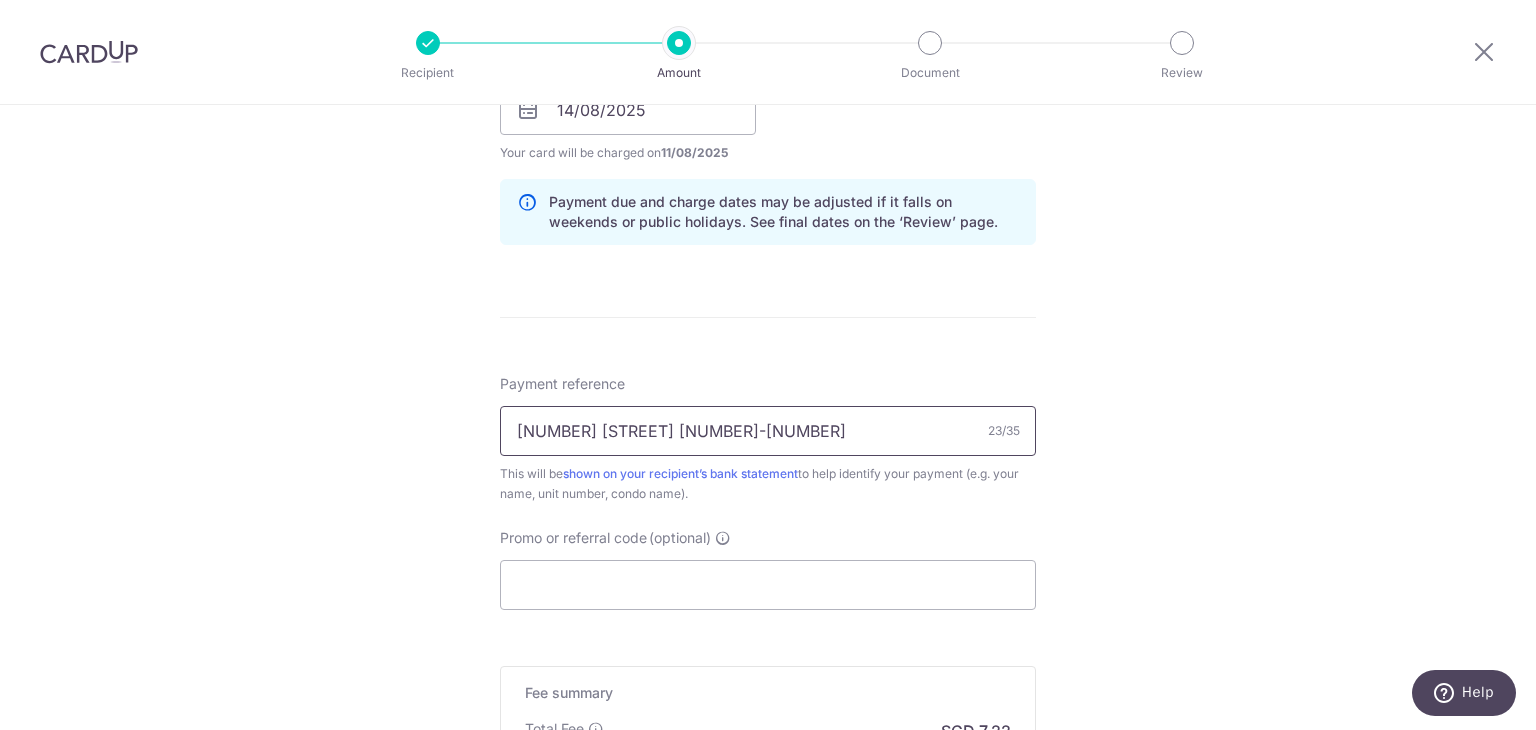 type on "[NUMBER] [STREET] [NUMBER]-[NUMBER] [CITY][POSTAL_CODE]" 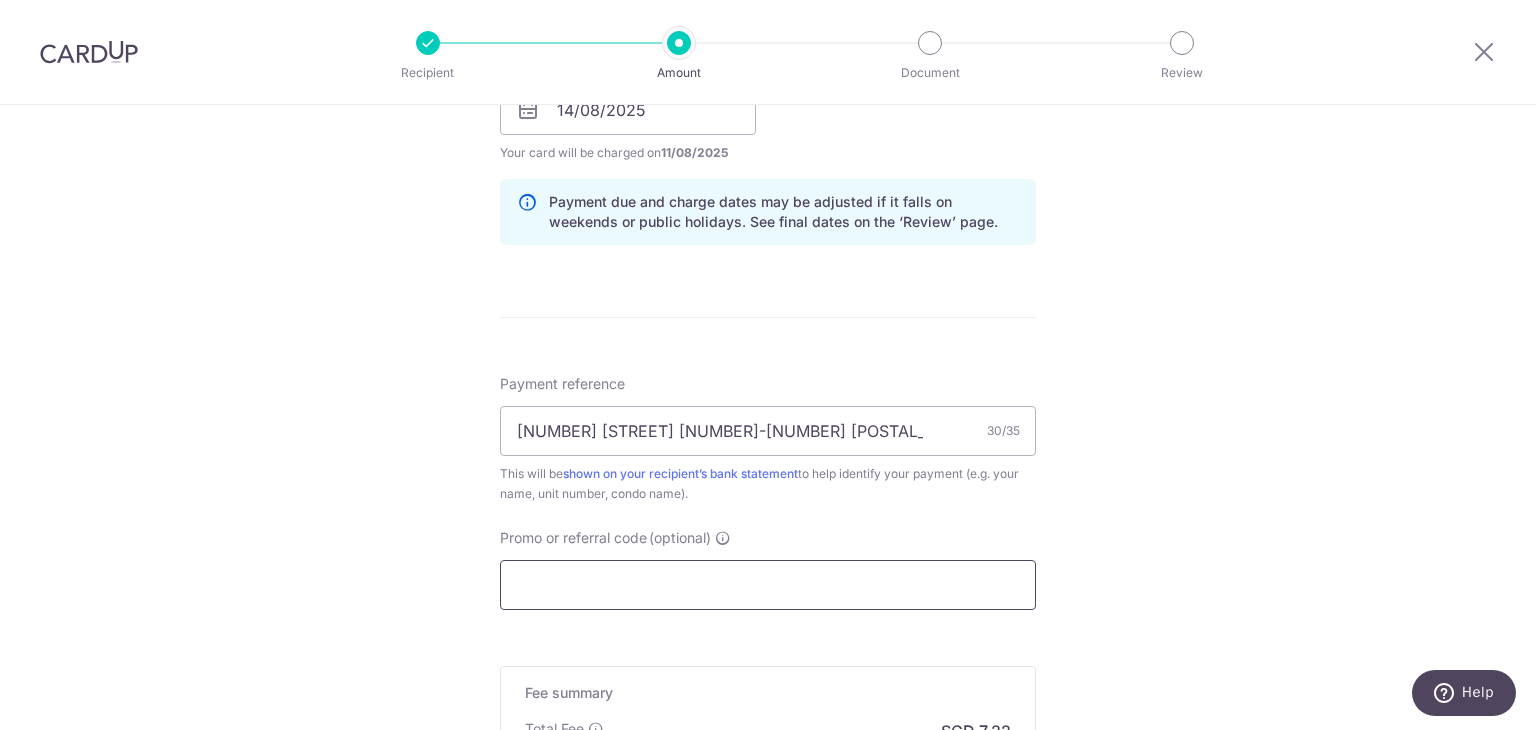 click on "Promo or referral code
(optional)" at bounding box center [768, 585] 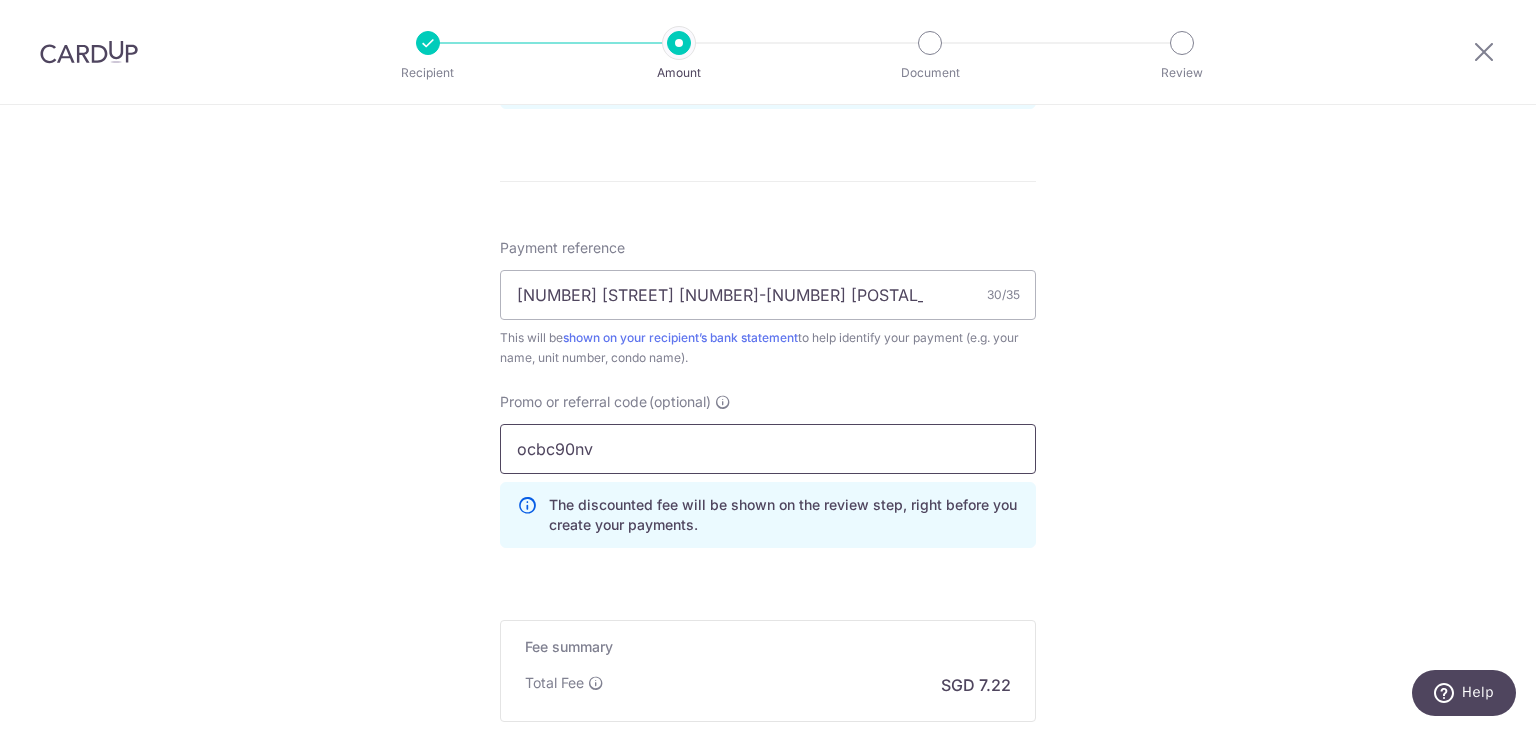 scroll, scrollTop: 1381, scrollLeft: 0, axis: vertical 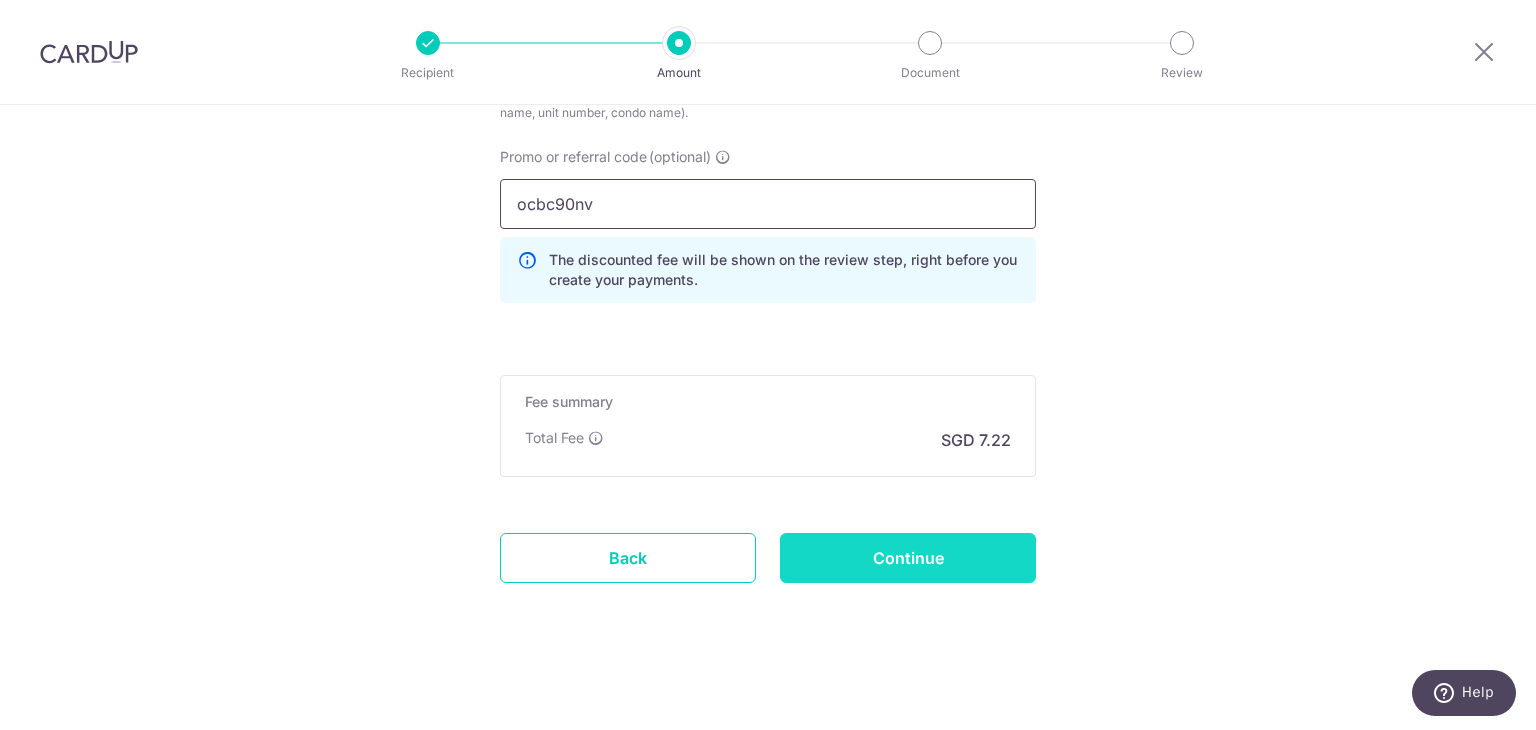 type on "ocbc90nv" 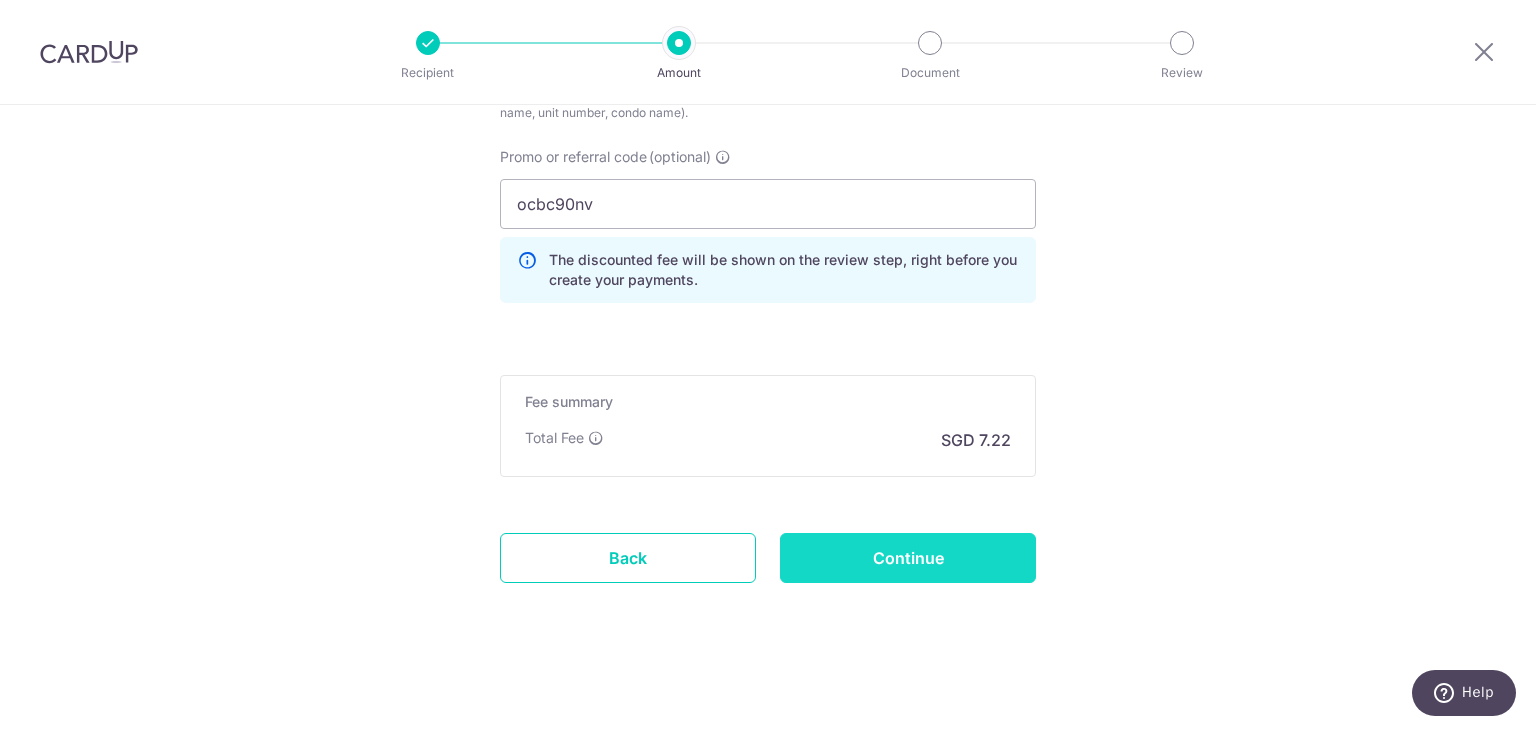 click on "Continue" at bounding box center (908, 558) 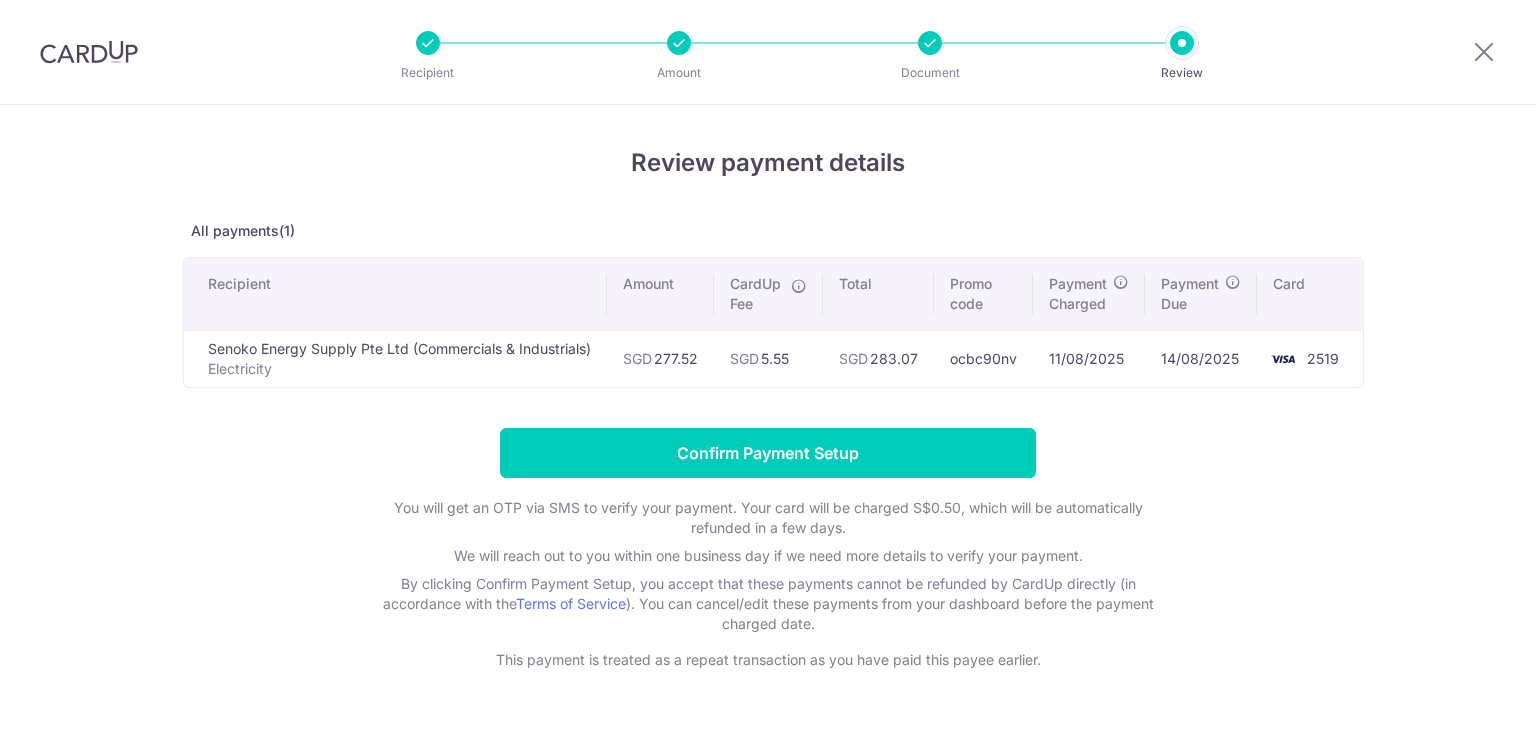 scroll, scrollTop: 0, scrollLeft: 0, axis: both 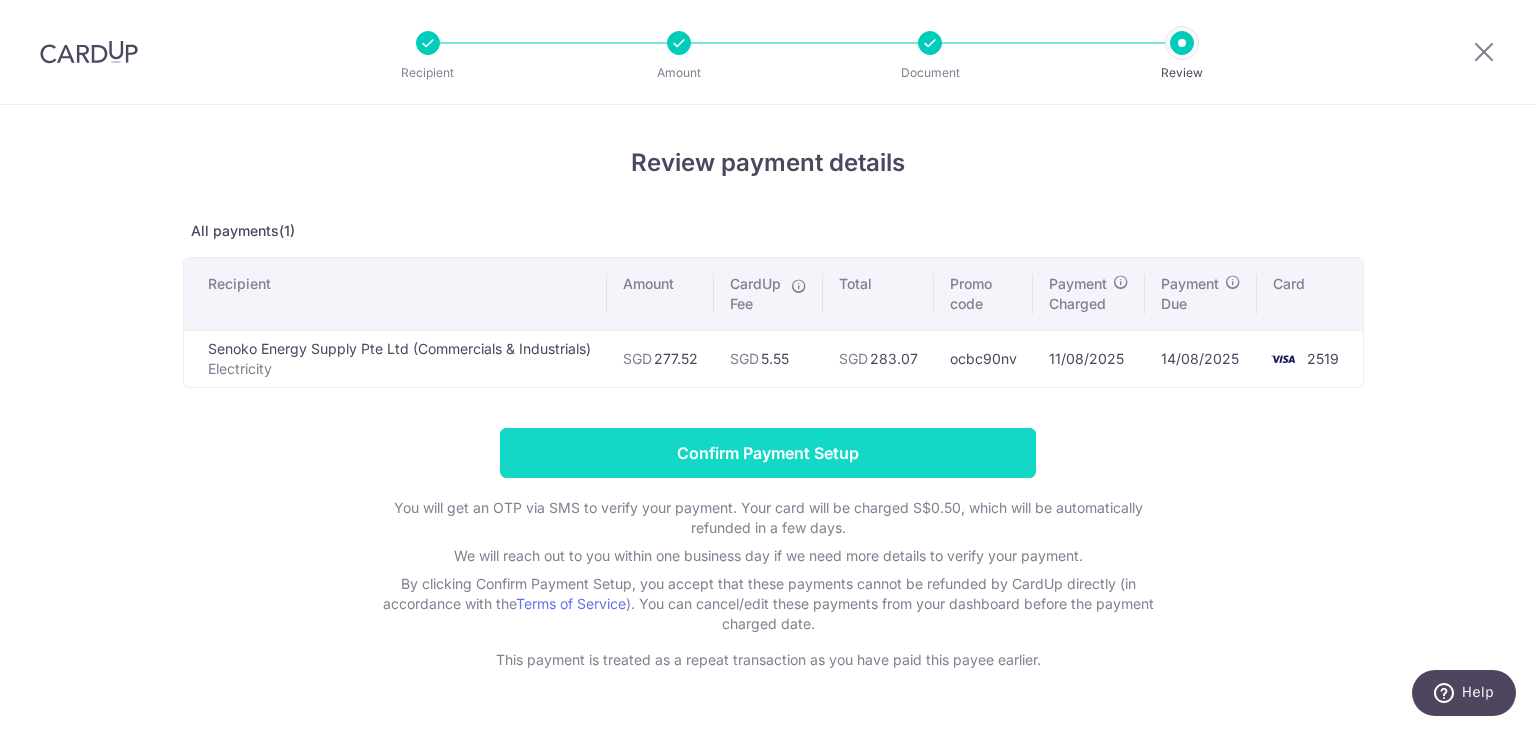 click on "Confirm Payment Setup" at bounding box center (768, 453) 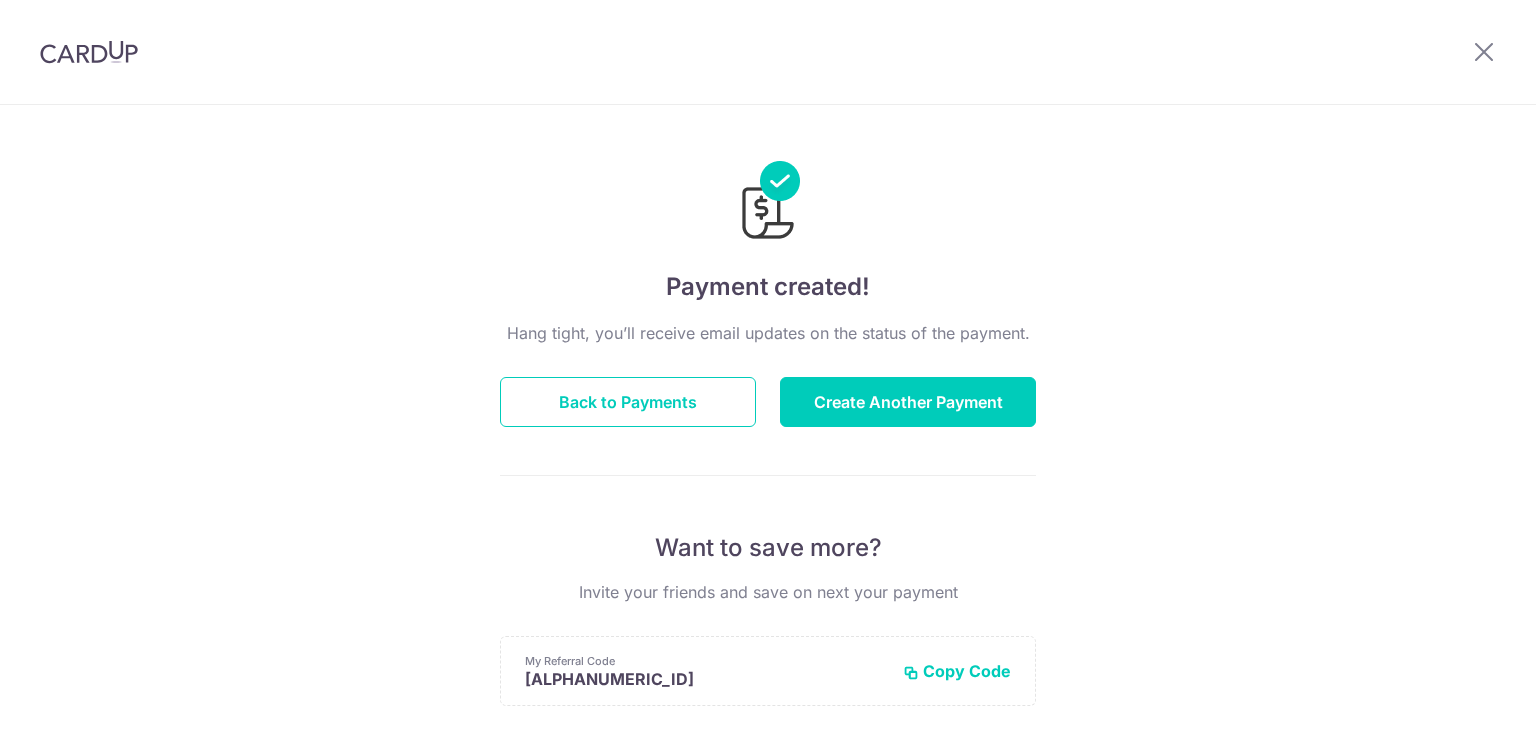 scroll, scrollTop: 0, scrollLeft: 0, axis: both 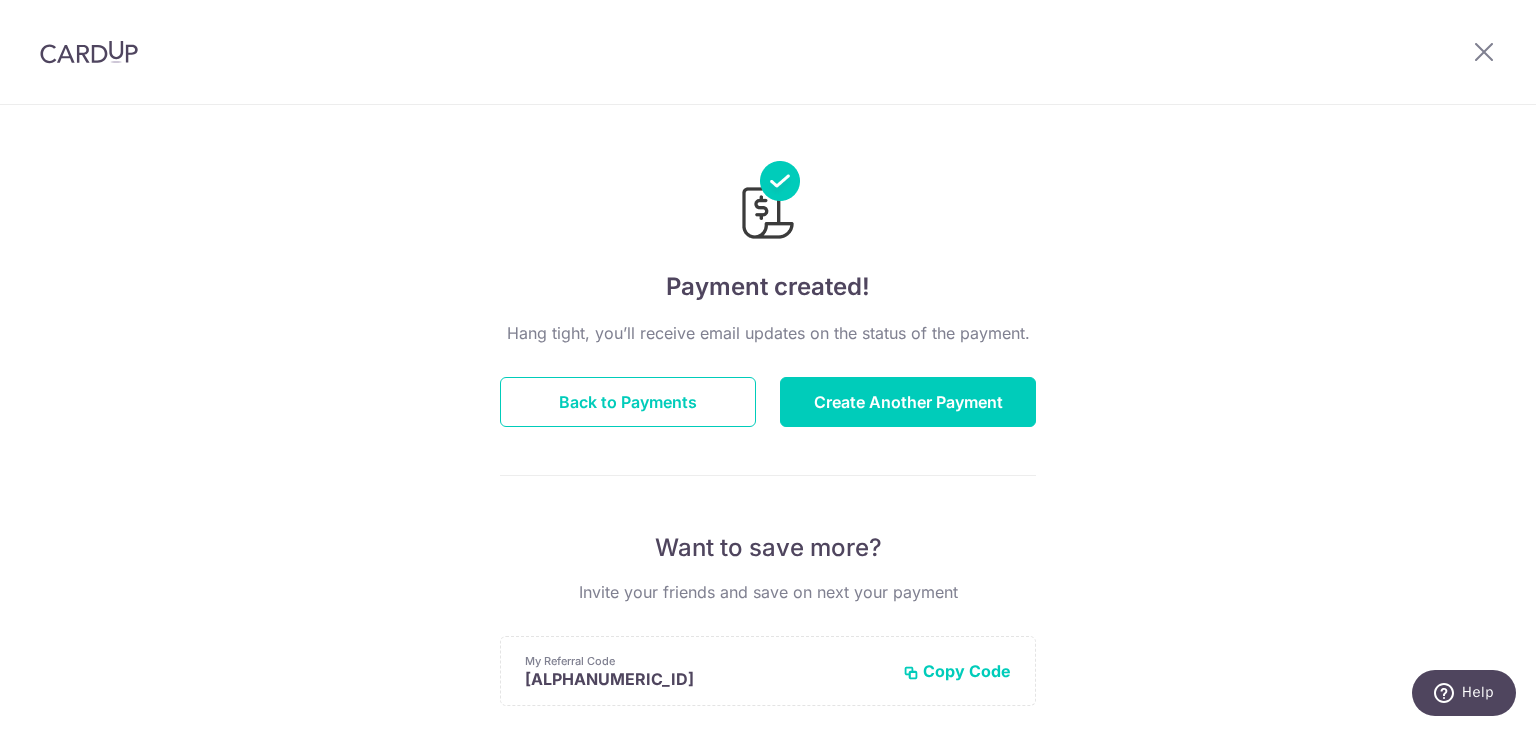 click at bounding box center [89, 52] 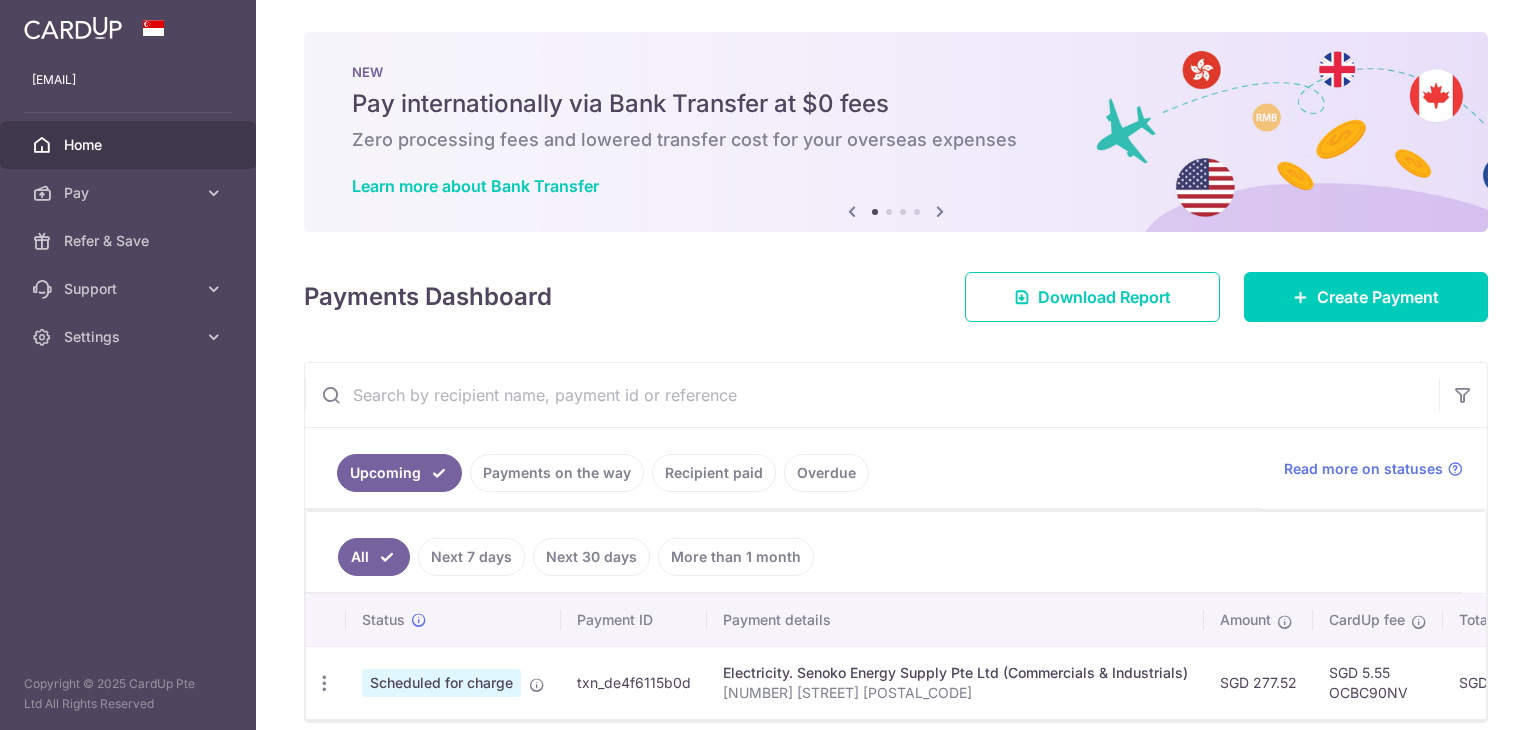 scroll, scrollTop: 0, scrollLeft: 0, axis: both 